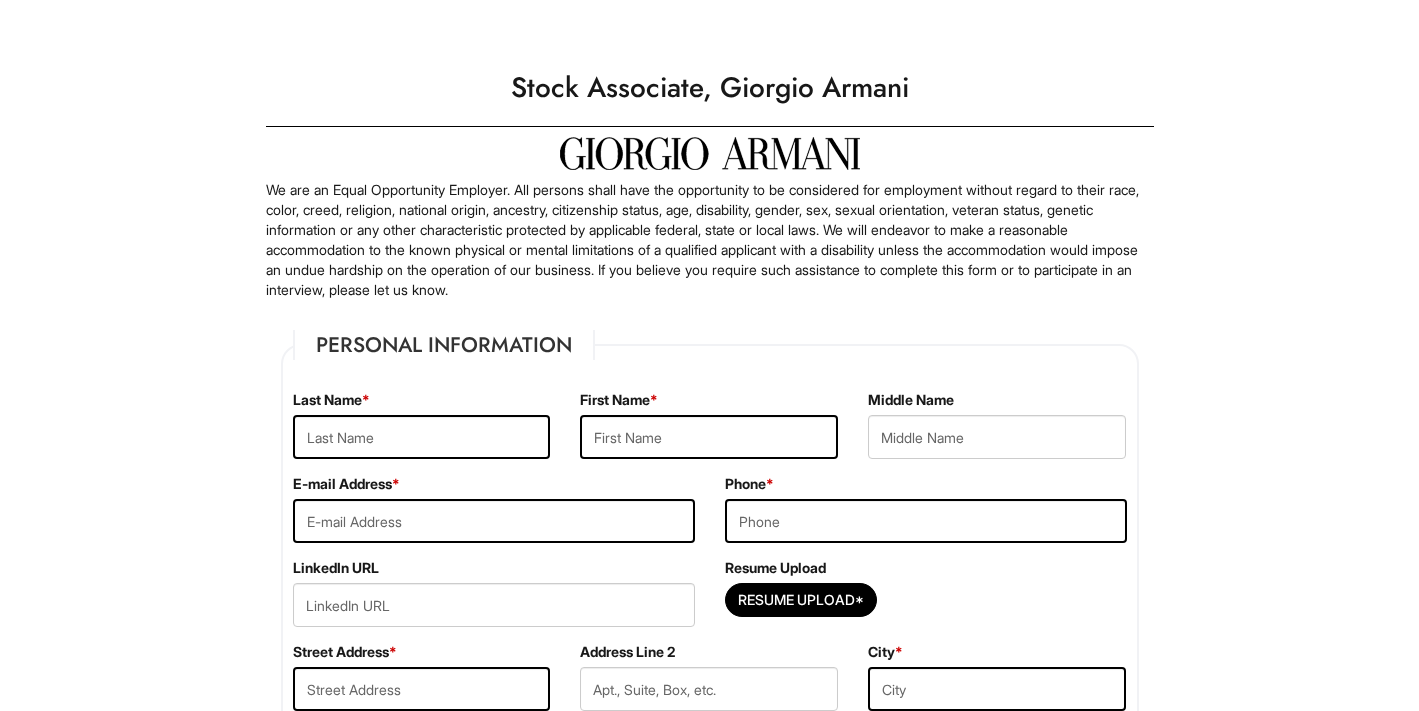 scroll, scrollTop: 0, scrollLeft: 0, axis: both 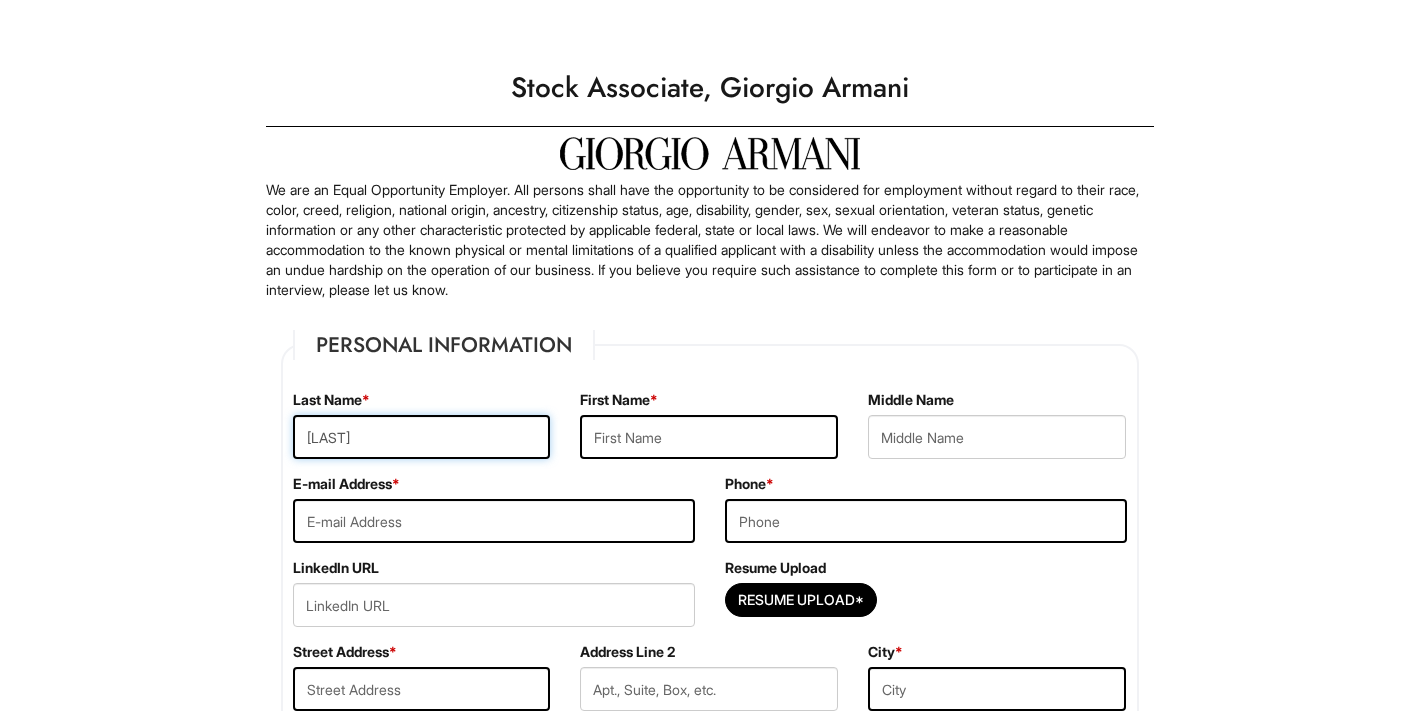 type on "[LAST]" 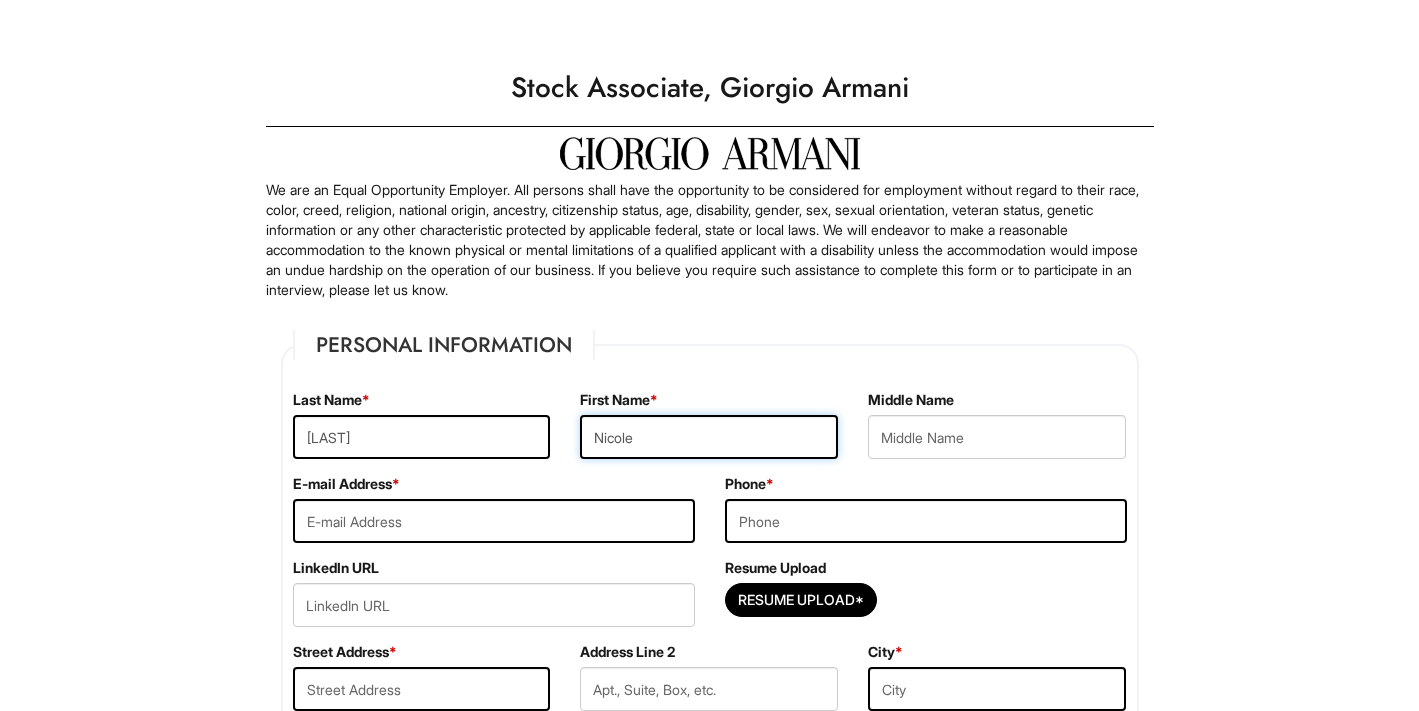 type on "Nicole" 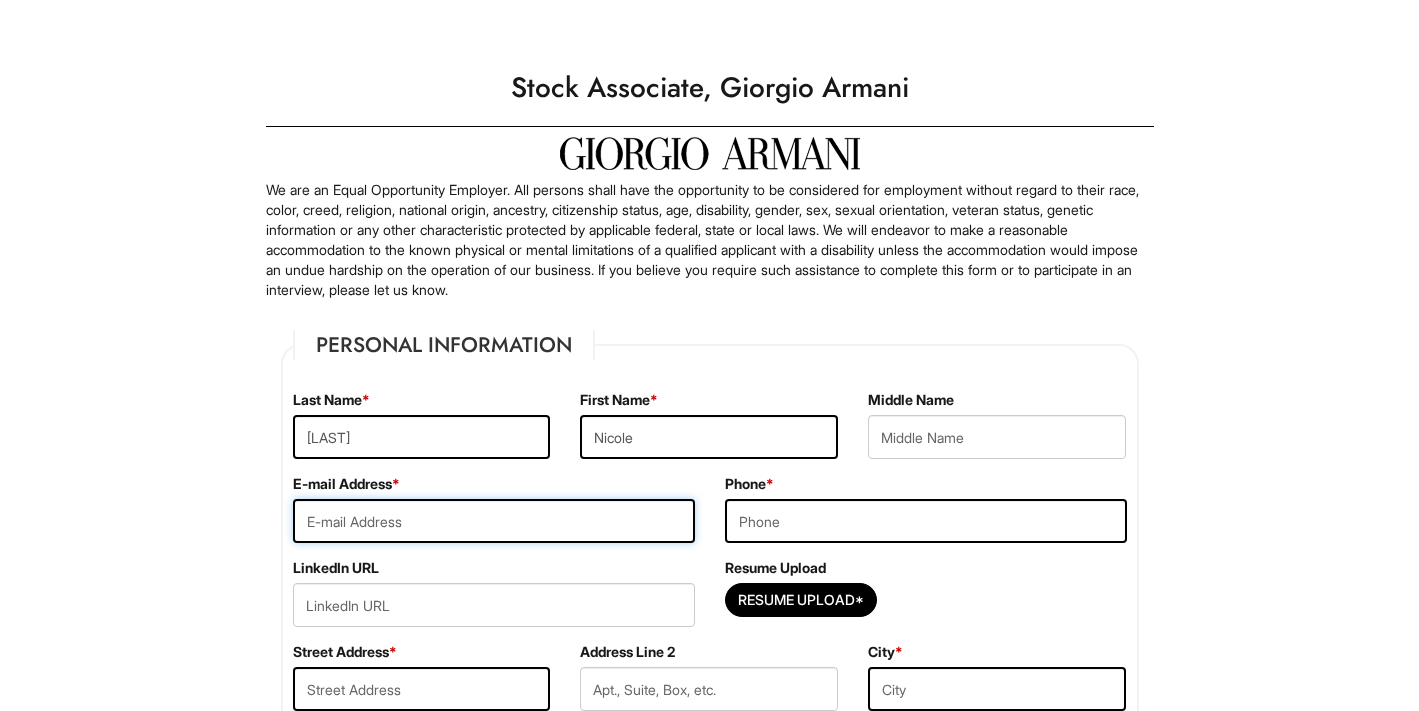 type on "[EMAIL]" 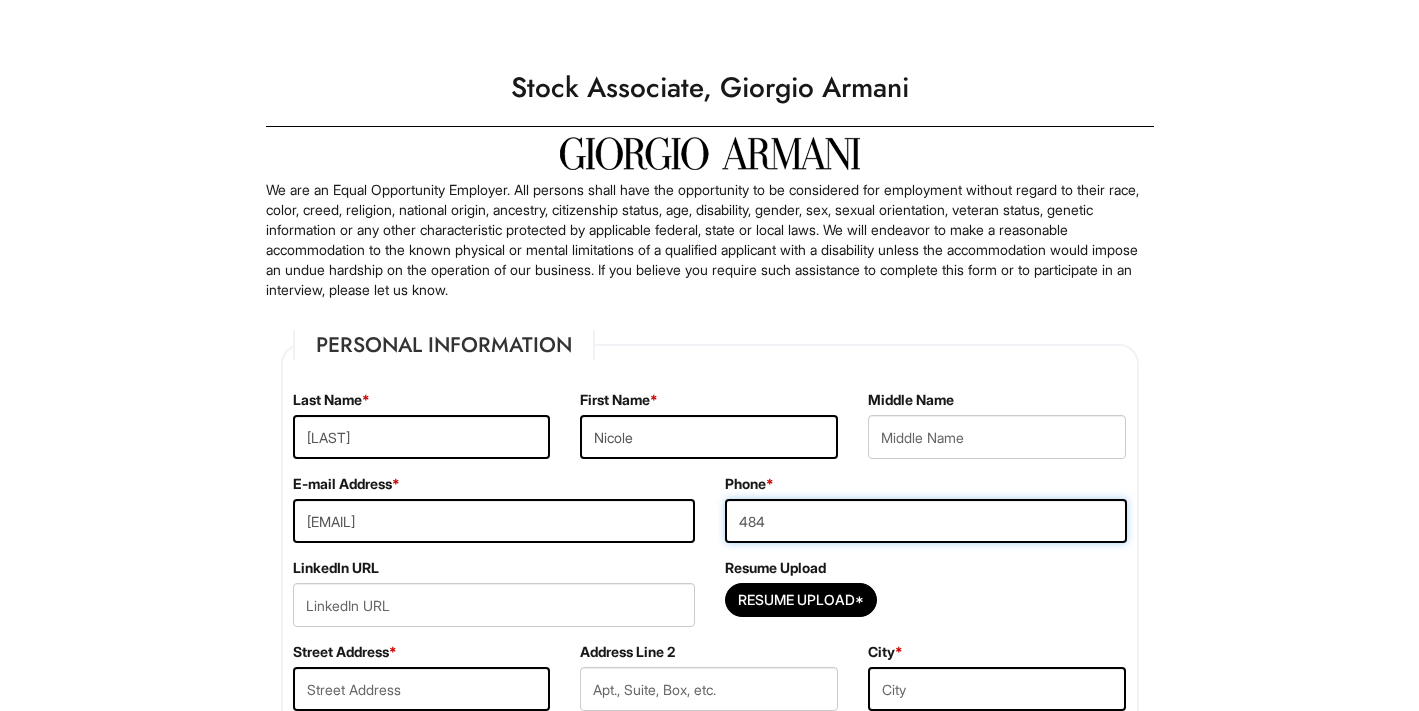 type on "[PHONE]" 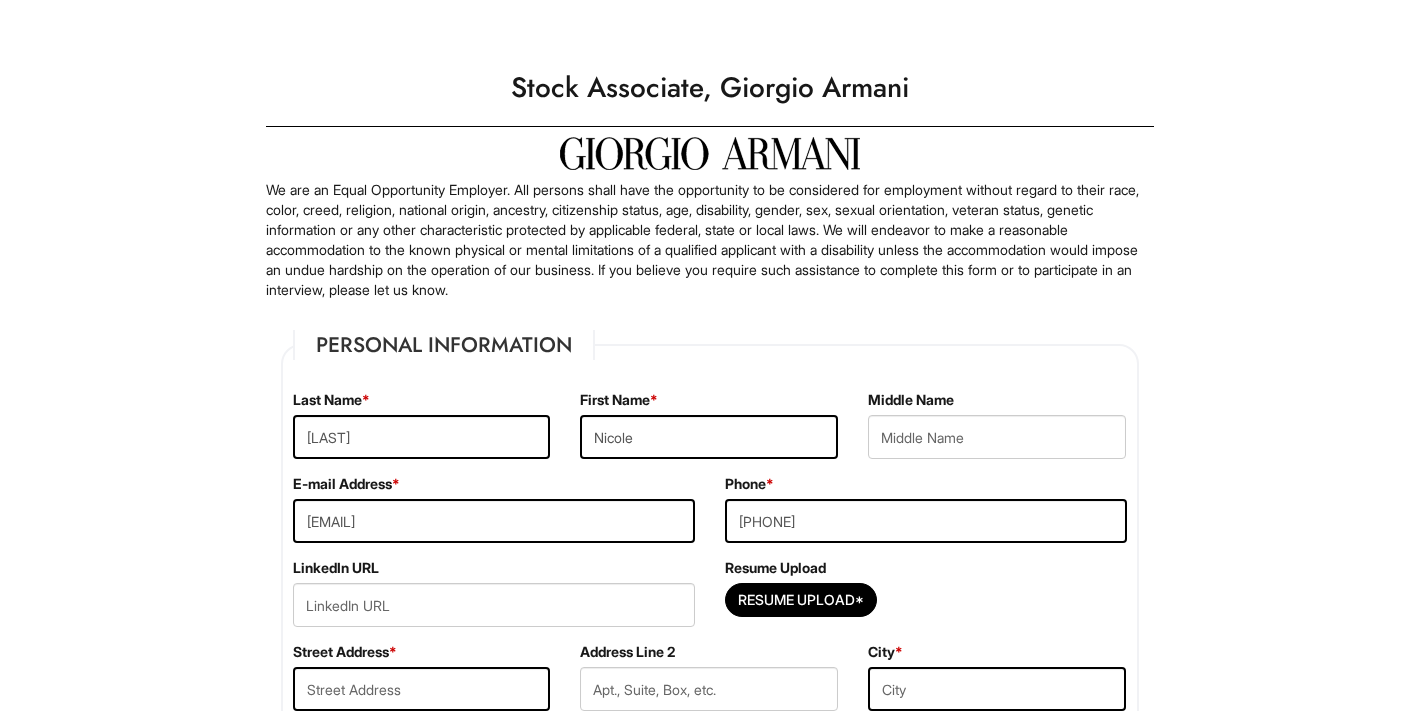 click on "Last Name  *   [LAST]
First Name  *   [FIRST]
Middle Name
E-mail Address  *   [EMAIL]
Phone  *   [PHONE]
LinkedIn URL" at bounding box center [709, 1953] 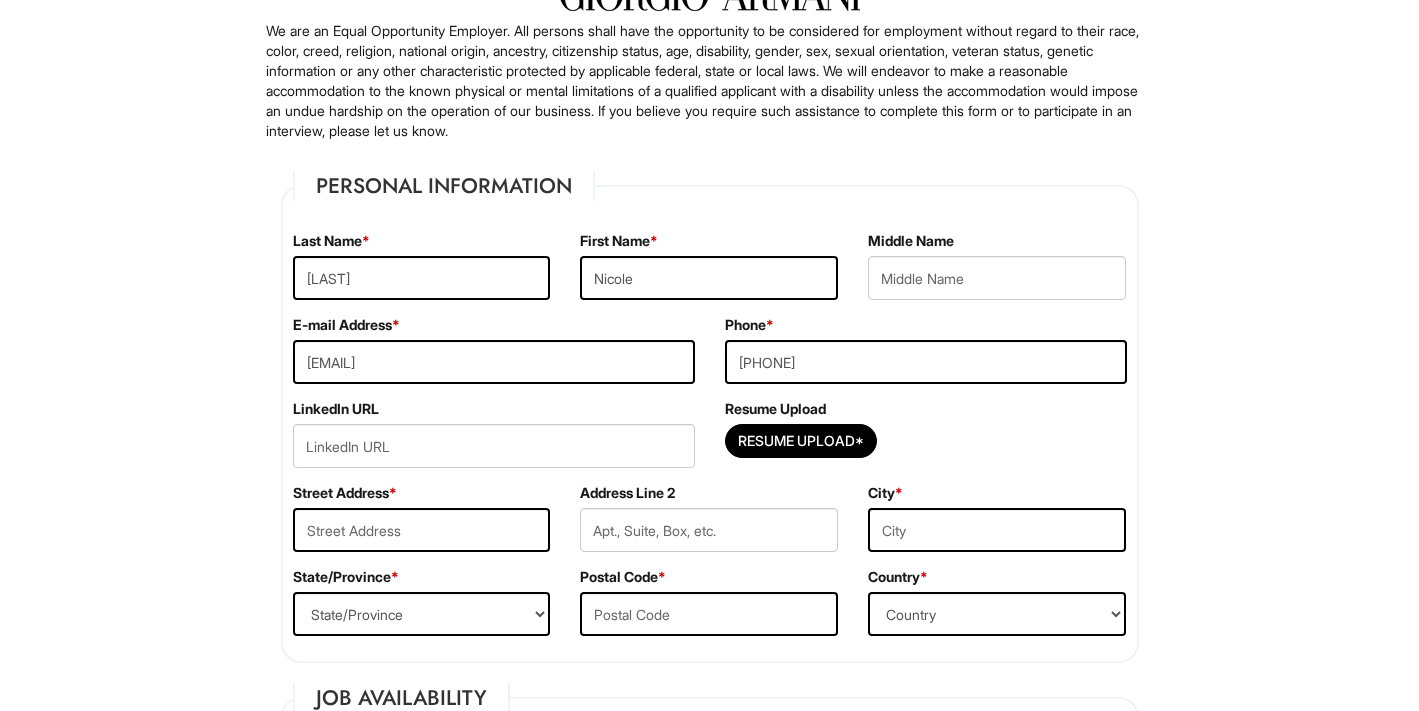 scroll, scrollTop: 163, scrollLeft: 0, axis: vertical 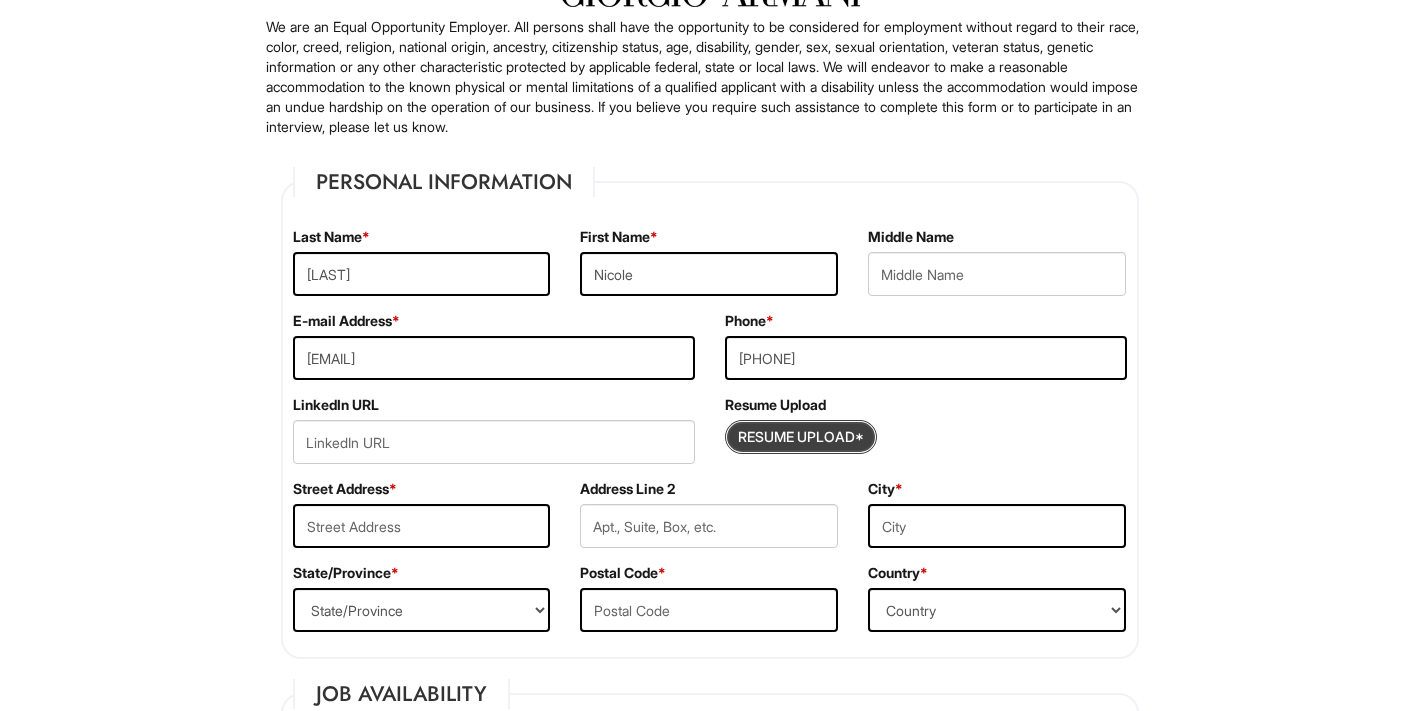 click at bounding box center [801, 437] 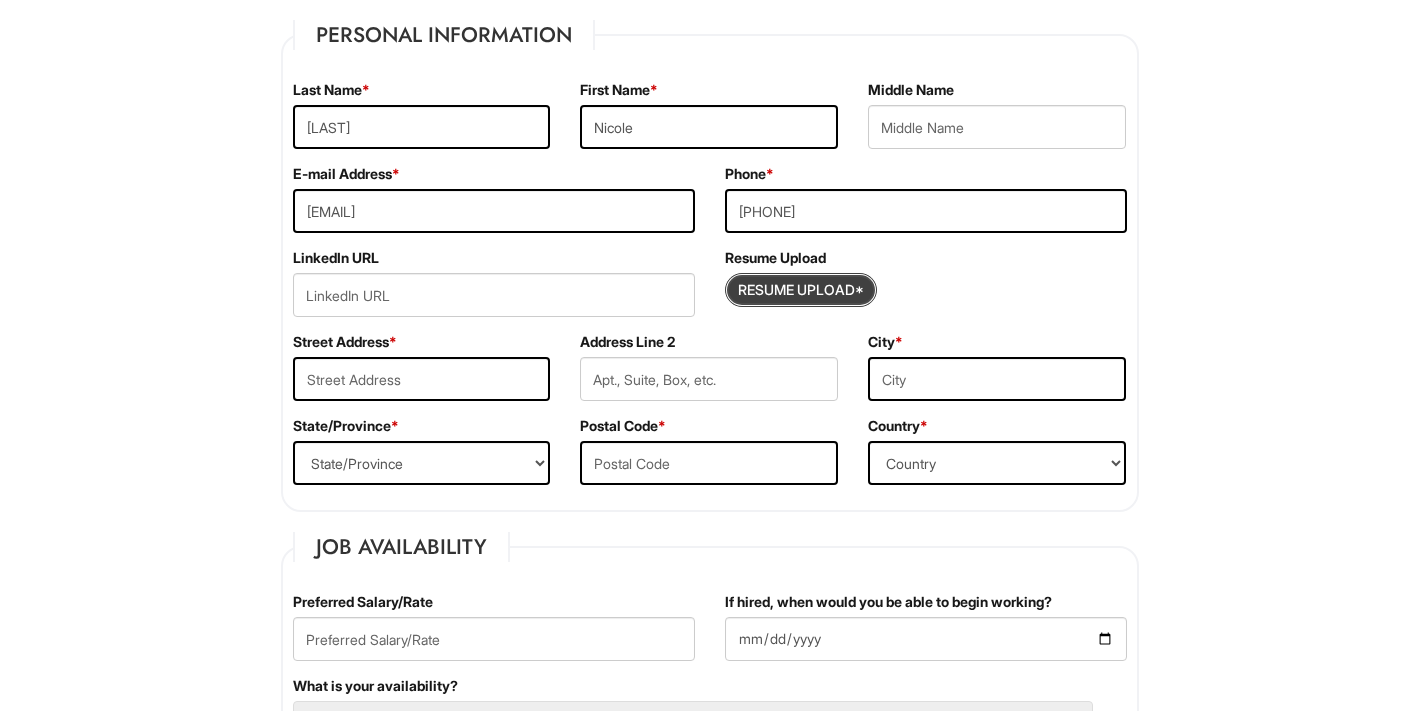 scroll, scrollTop: 305, scrollLeft: 0, axis: vertical 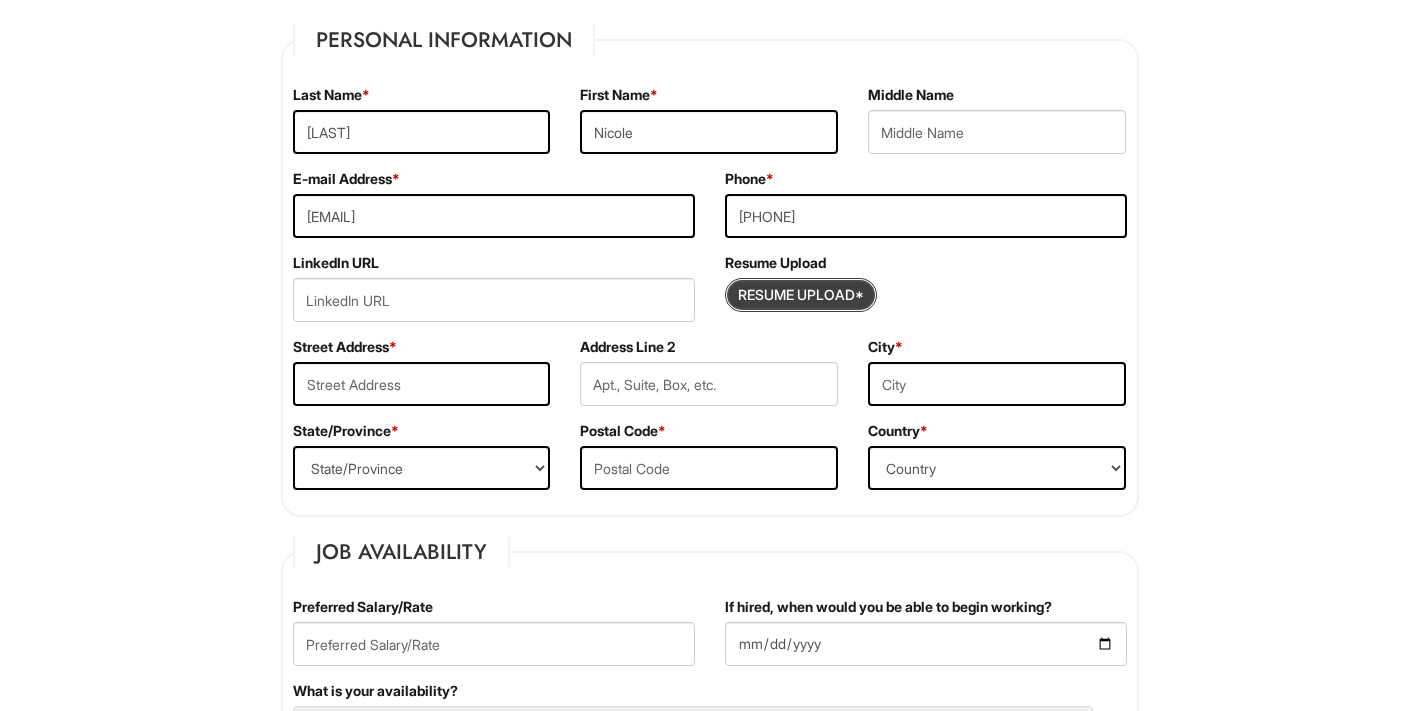 click at bounding box center (801, 295) 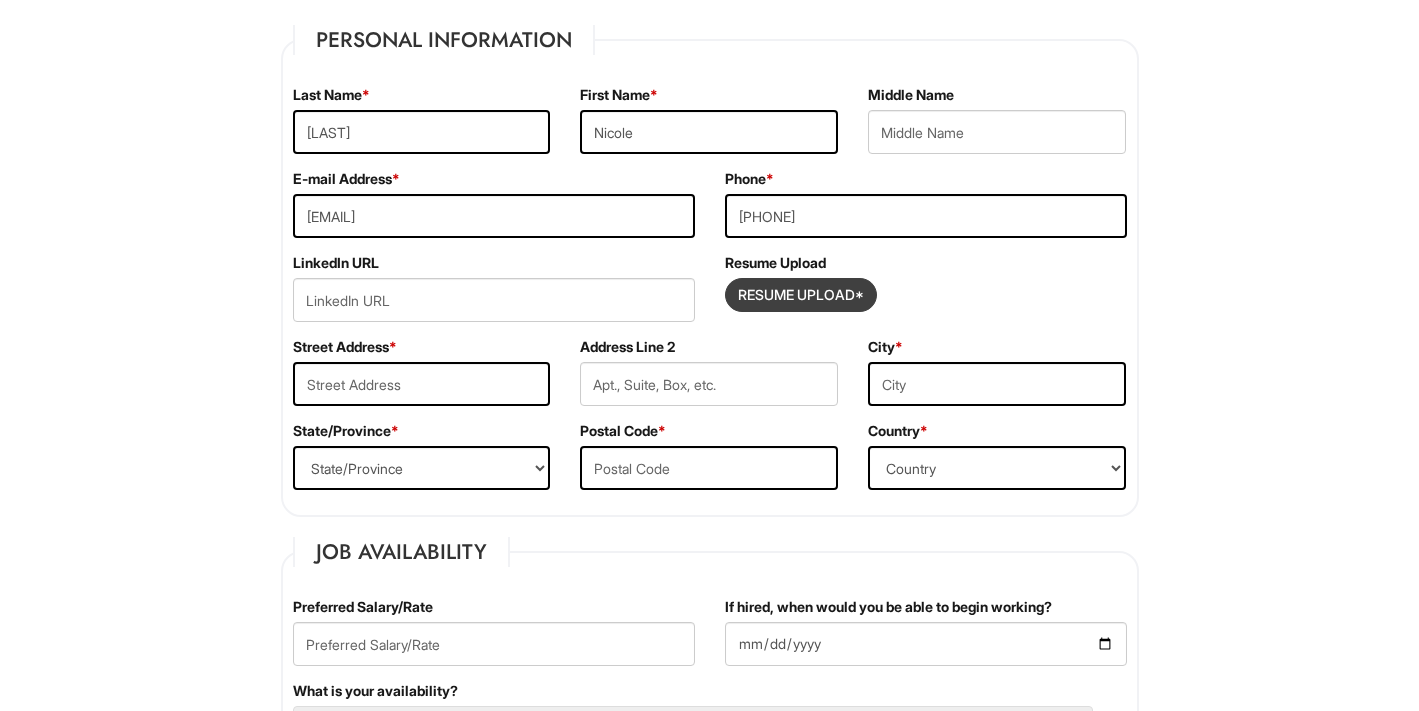 type on "C:\fakepath\[FIRST] [LAST]_Resume.pdf" 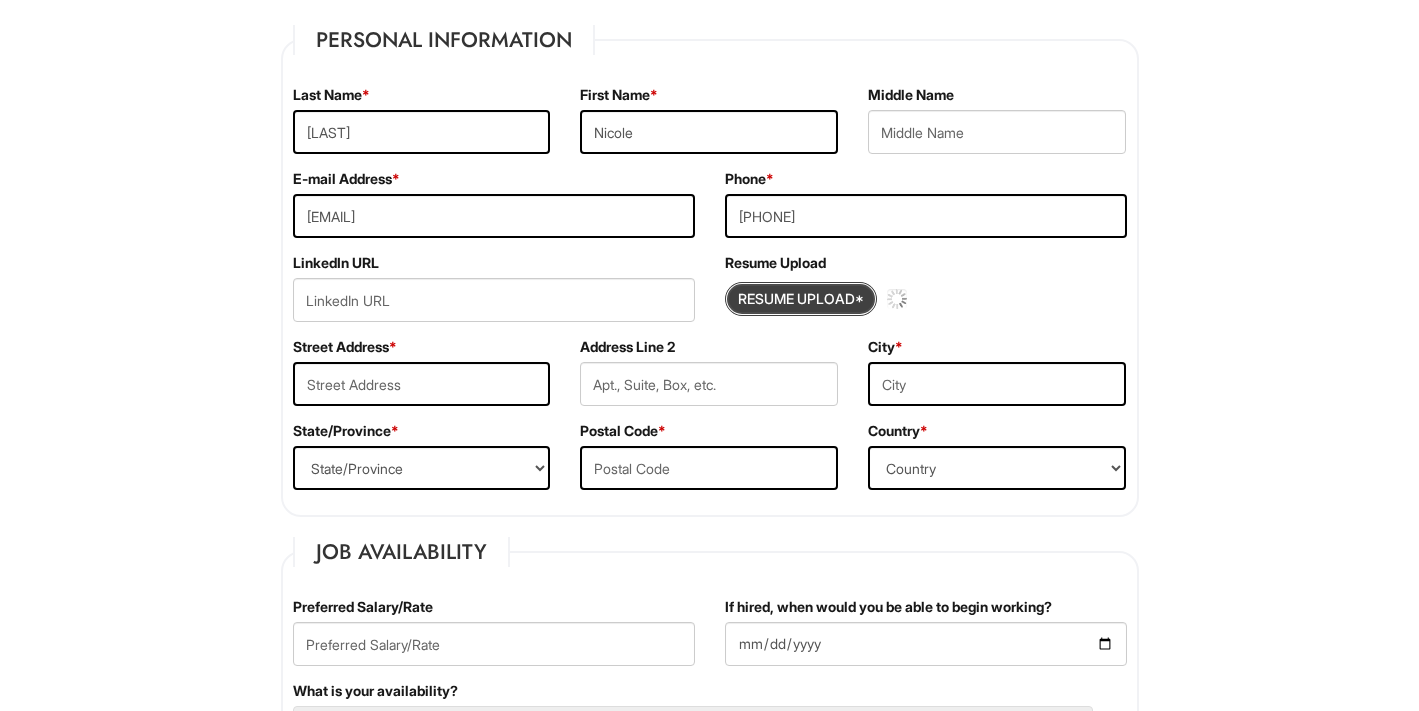 type 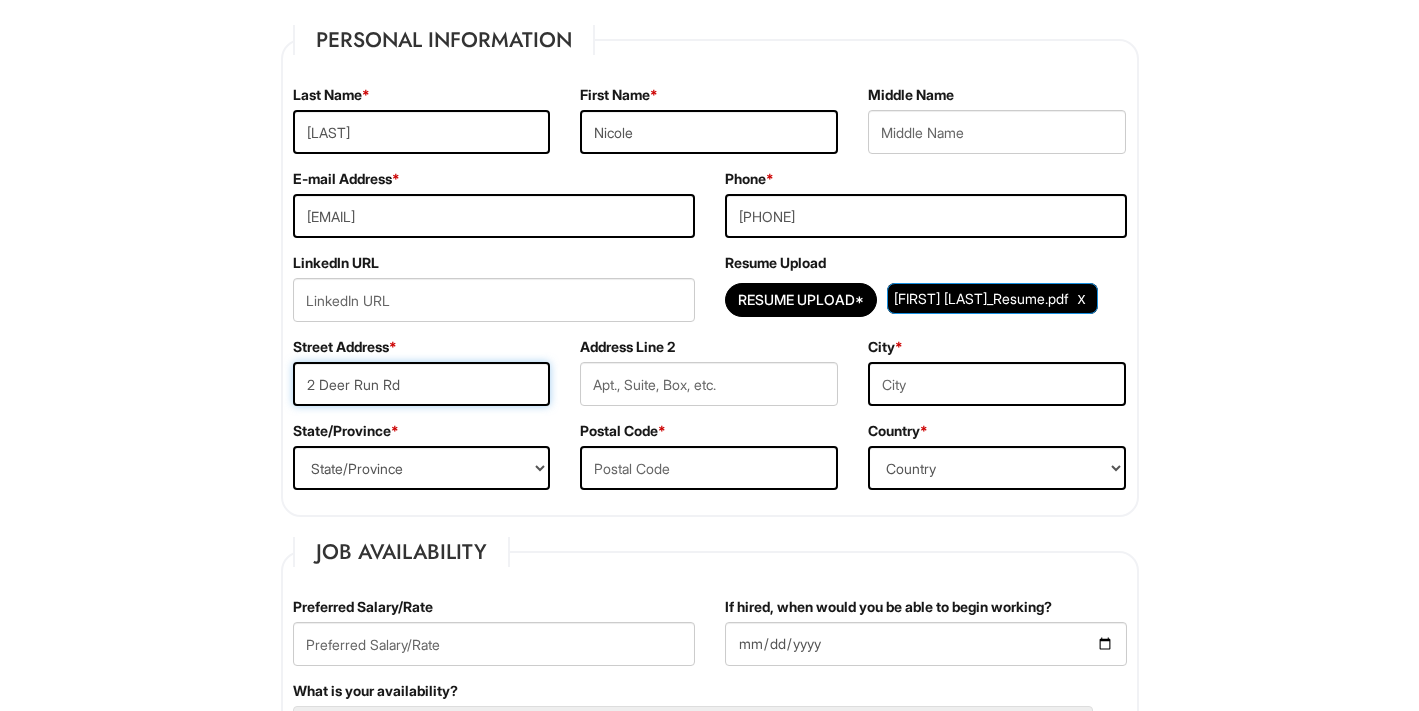 type on "2 Deer Run Rd" 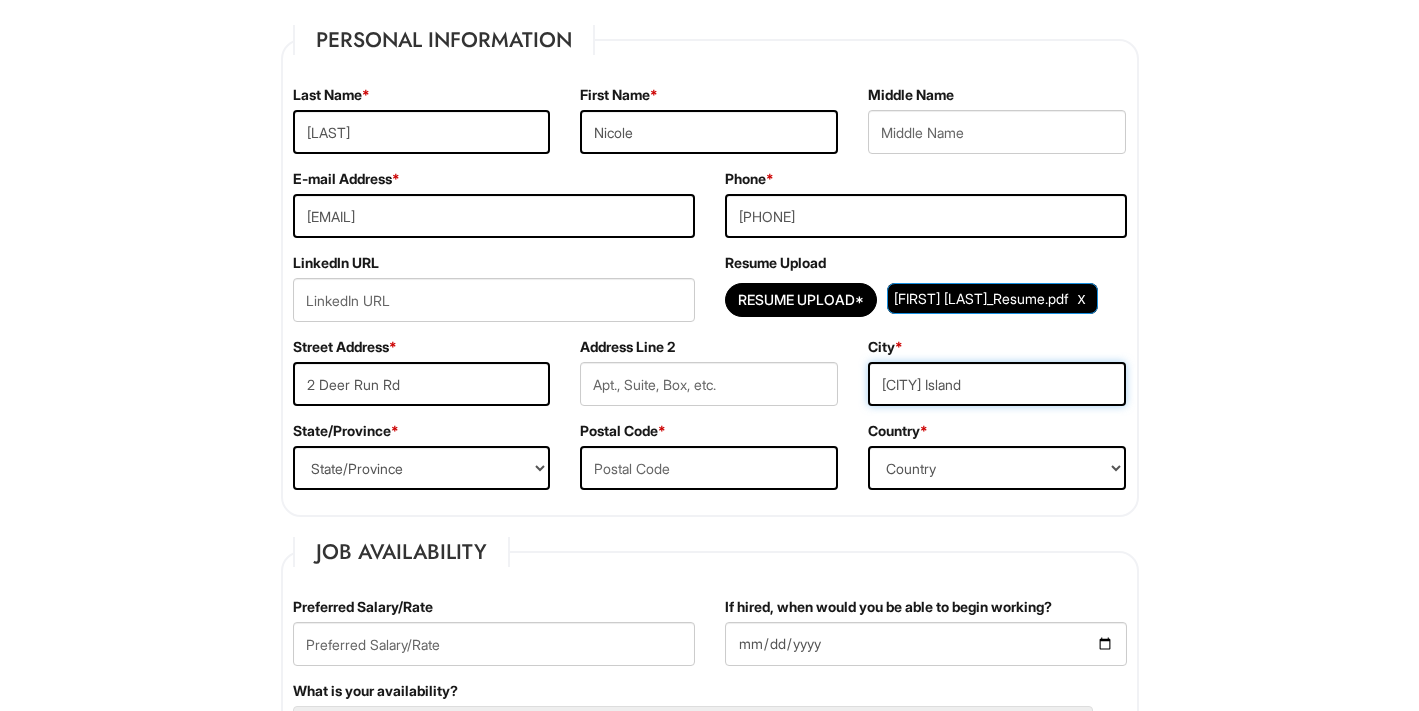 type on "[CITY] Island" 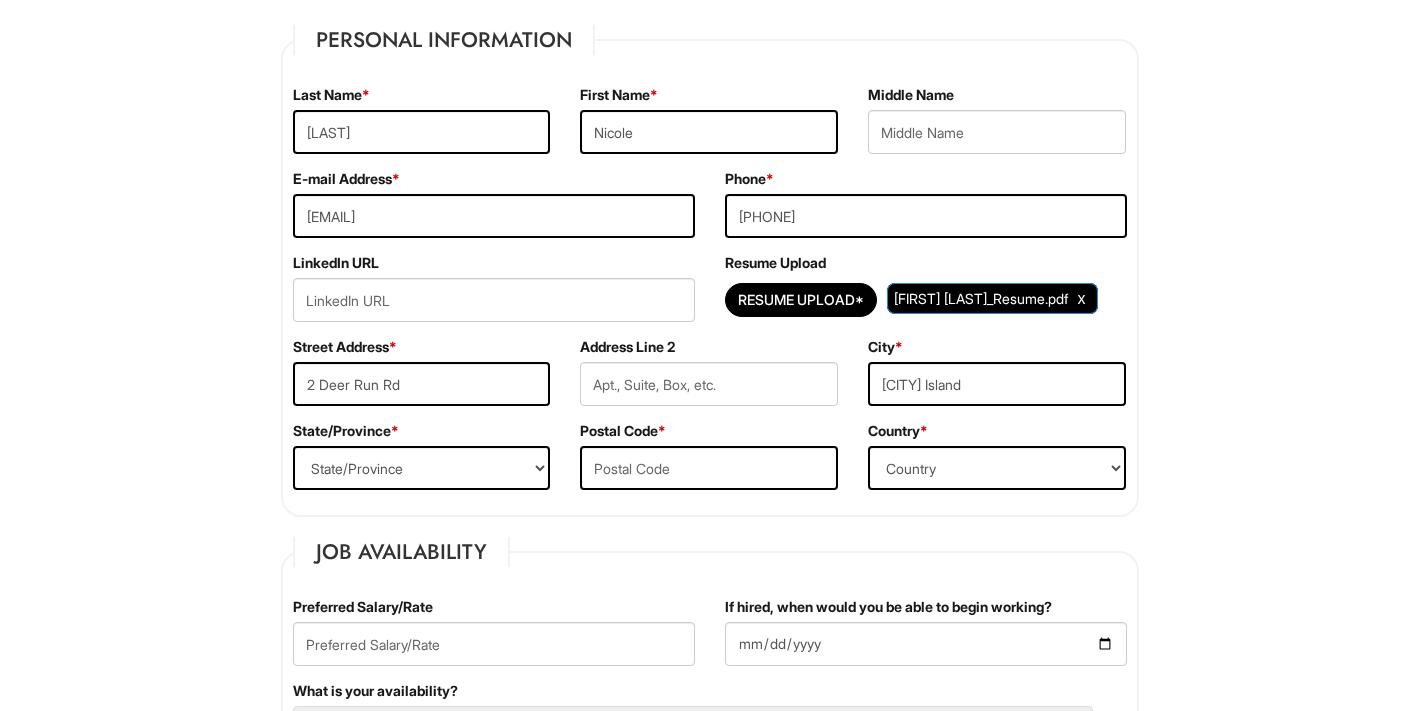 click on "State/Province  *   State/Province ALABAMA ALASKA ARIZONA ARKANSAS CALIFORNIA COLORADO CONNECTICUT DELAWARE DISTRICT OF COLUMBIA FLORIDA GEORGIA HAWAII IDAHO ILLINOIS INDIANA IOWA KANSAS KENTUCKY LOUISIANA MAINE MARYLAND MASSACHUSETTS MICHIGAN MINNESOTA MISSISSIPPI MISSOURI MONTANA NEBRASKA NEVADA NEW HAMPSHIRE NEW JERSEY NEW MEXICO NEW YORK NORTH CAROLINA NORTH DAKOTA OHIO OKLAHOMA OREGON PENNSYLVANIA RHODE ISLAND SOUTH CAROLINA SOUTH DAKOTA TENNESSEE TEXAS UTAH VERMONT VIRGINIA WASHINGTON WEST VIRGINIA WISCONSIN WYOMING CA-ALBERTA CA-BRITISH COLUMBIA CA-MANITOBA CA-NEW BRUNSWICK CA-NEWFOUNDLAND CA-NOVA SCOTIA CA-NORTHWEST TERRITORIES CA-NUNAVUT CA-ONTARIO CA-PRINCE EDWARD ISLAND CA-QUEBEC CA-SASKATCHEWAN CA-YUKON TERRITORY US-AMERICAN SAMOA US-FEDERATED STATES OF MICRONESIA US-GUAM US-MARSHALL ISLANDS US-NORTHERN MARIANA ISLANDS US-PALAU US-PUERTO RICO" at bounding box center (422, 463) 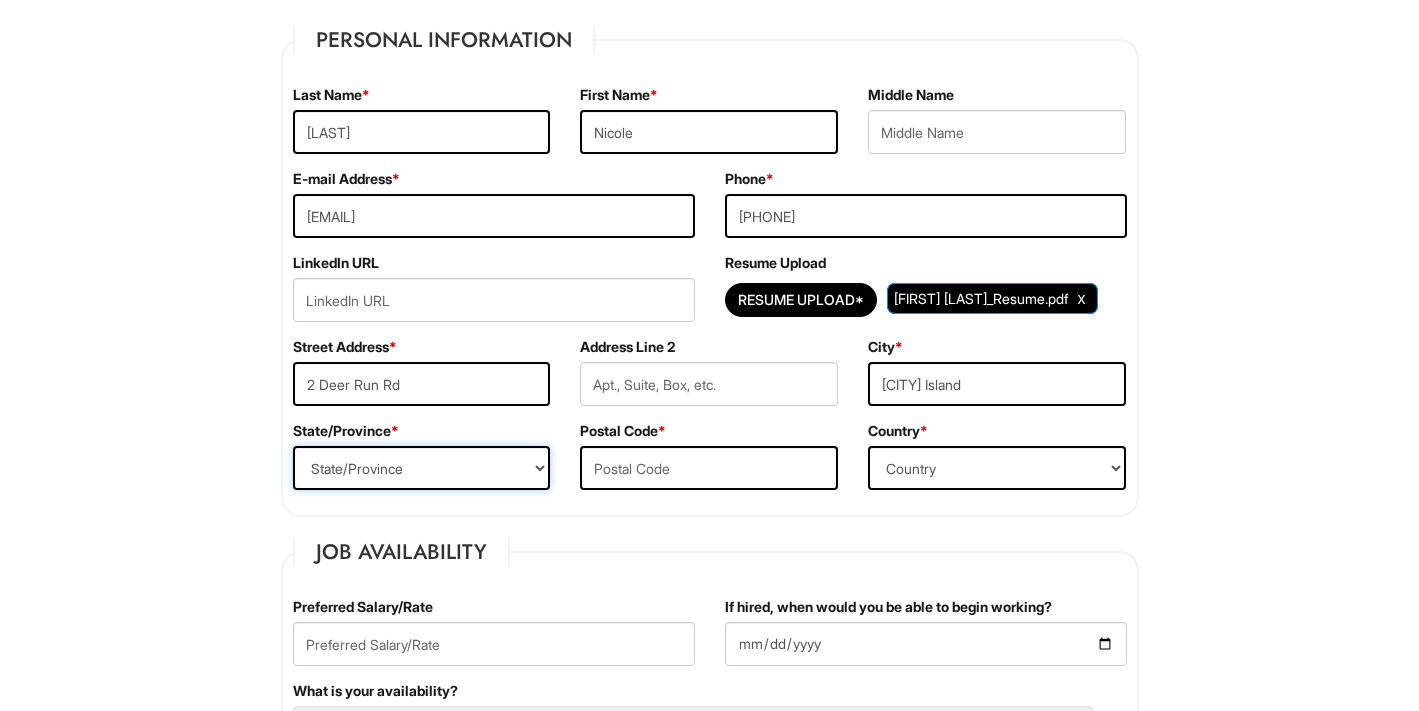 select on "SC" 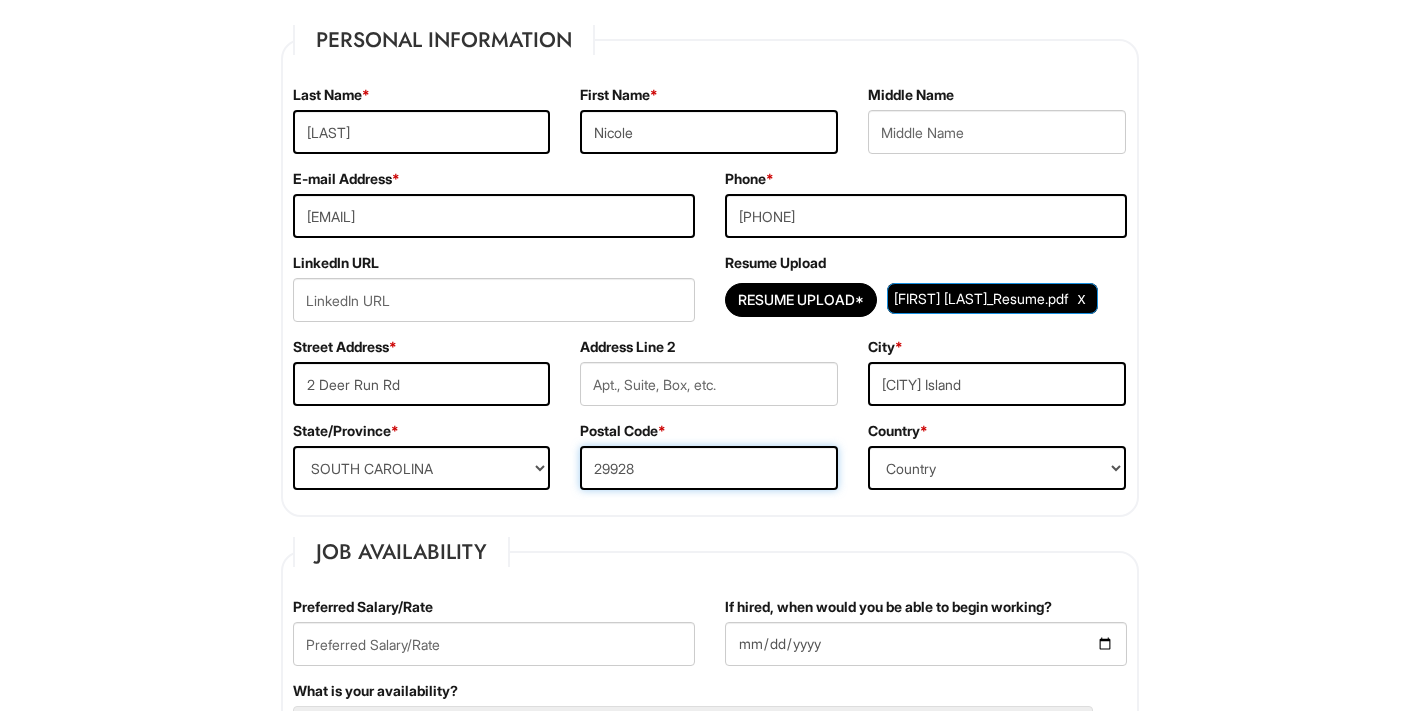 type on "29928" 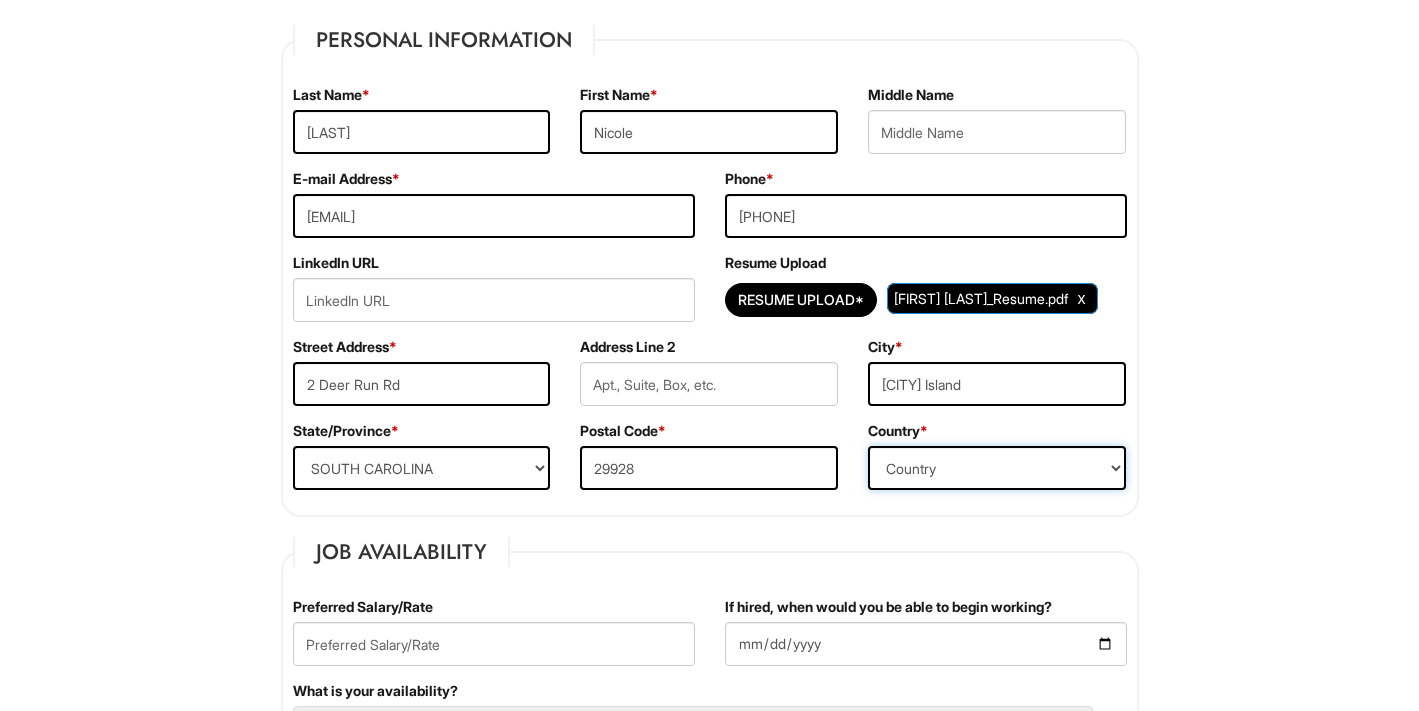select on "United States of America" 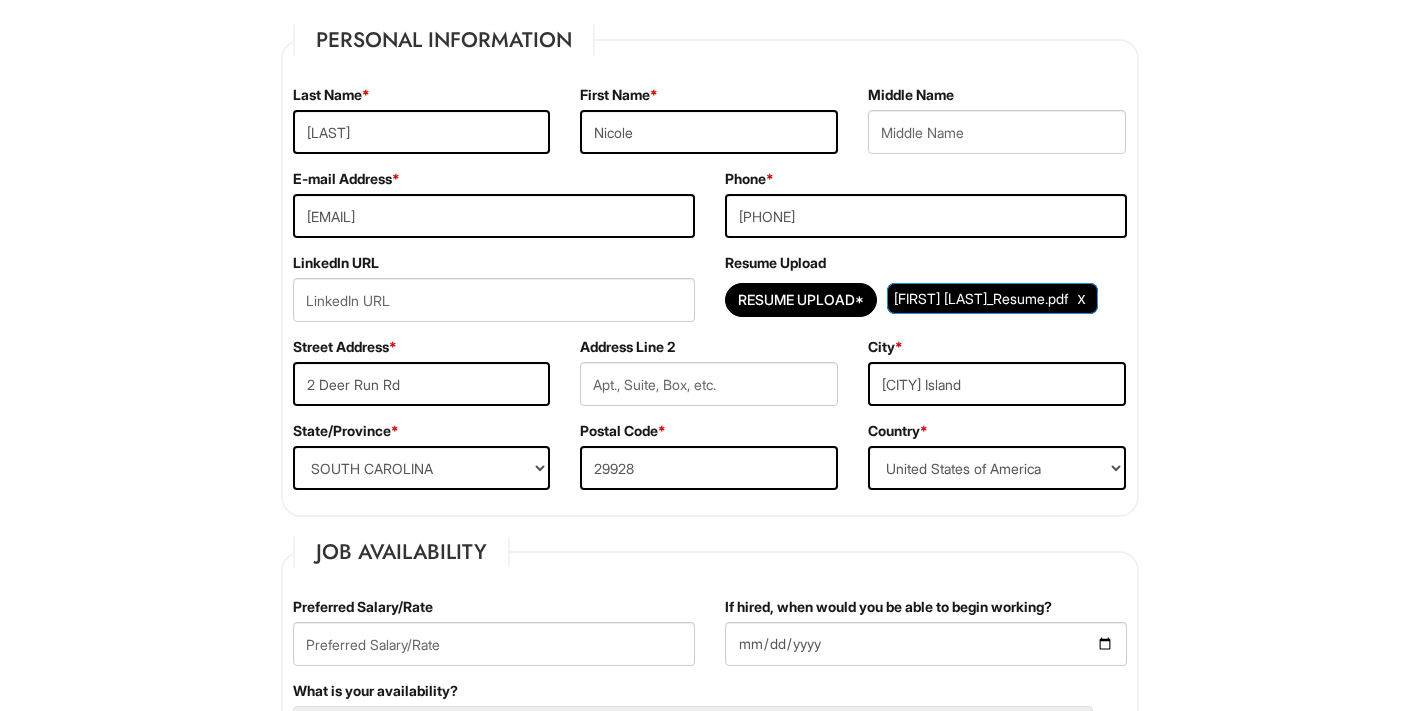 click on "Last Name  *   [LAST]
First Name  *   [FIRST]
Middle Name
E-mail Address  *   [EMAIL]
Phone  *   [PHONE]
LinkedIn URL" at bounding box center (709, 1648) 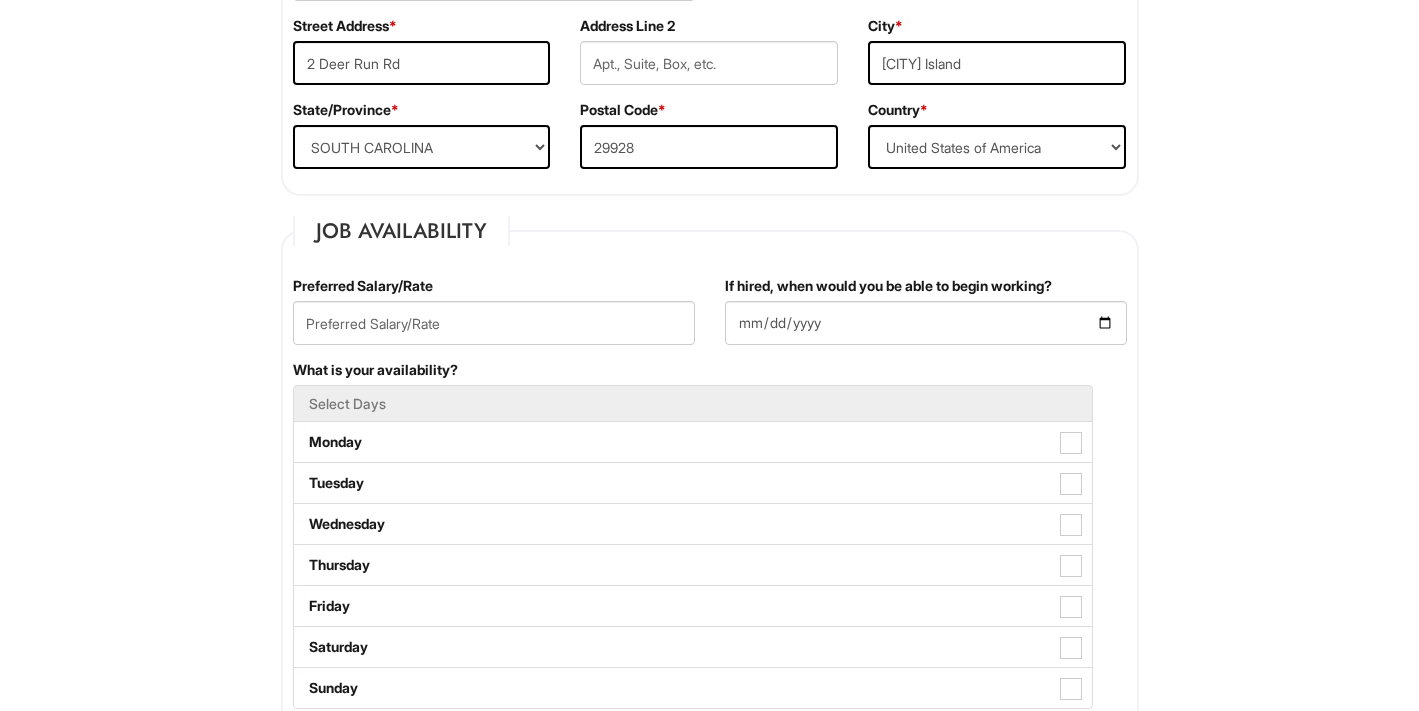 scroll, scrollTop: 688, scrollLeft: 0, axis: vertical 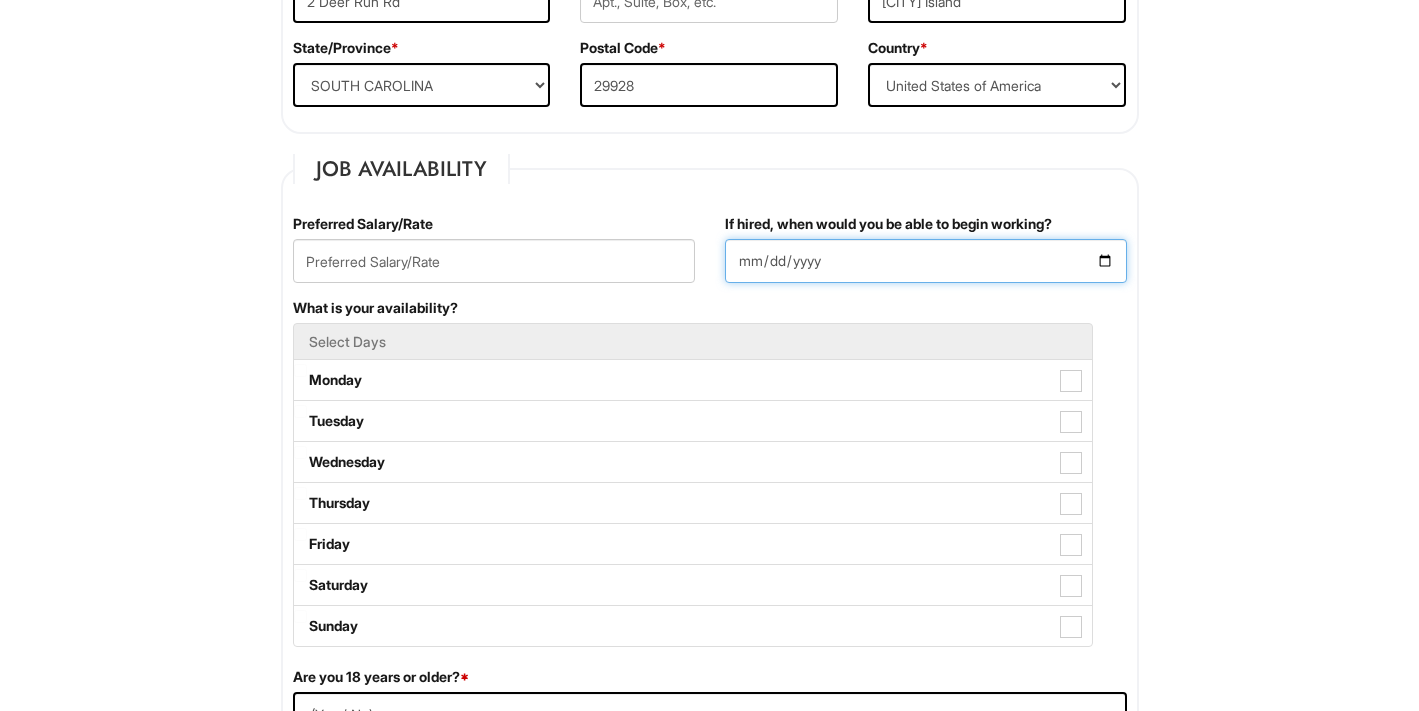 click on "If hired, when would you be able to begin working?" at bounding box center [926, 261] 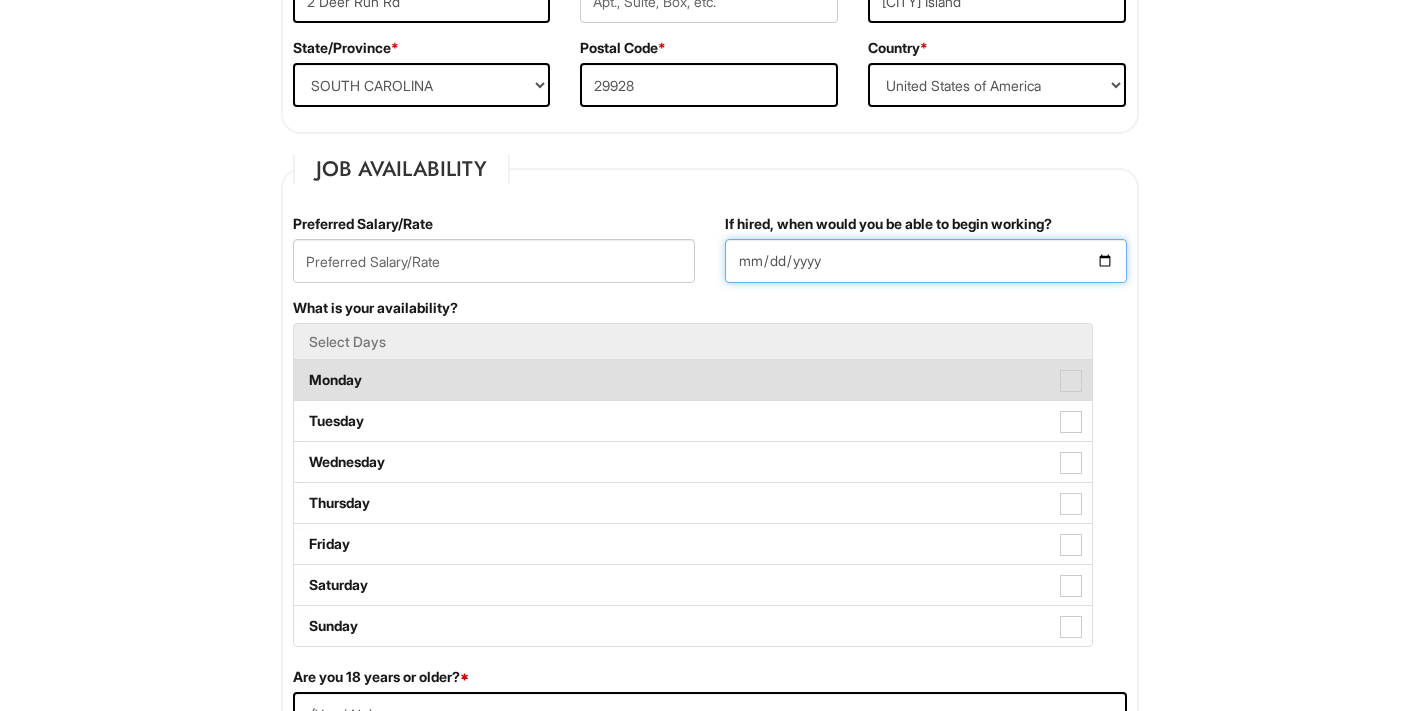 type on "2025-08-08" 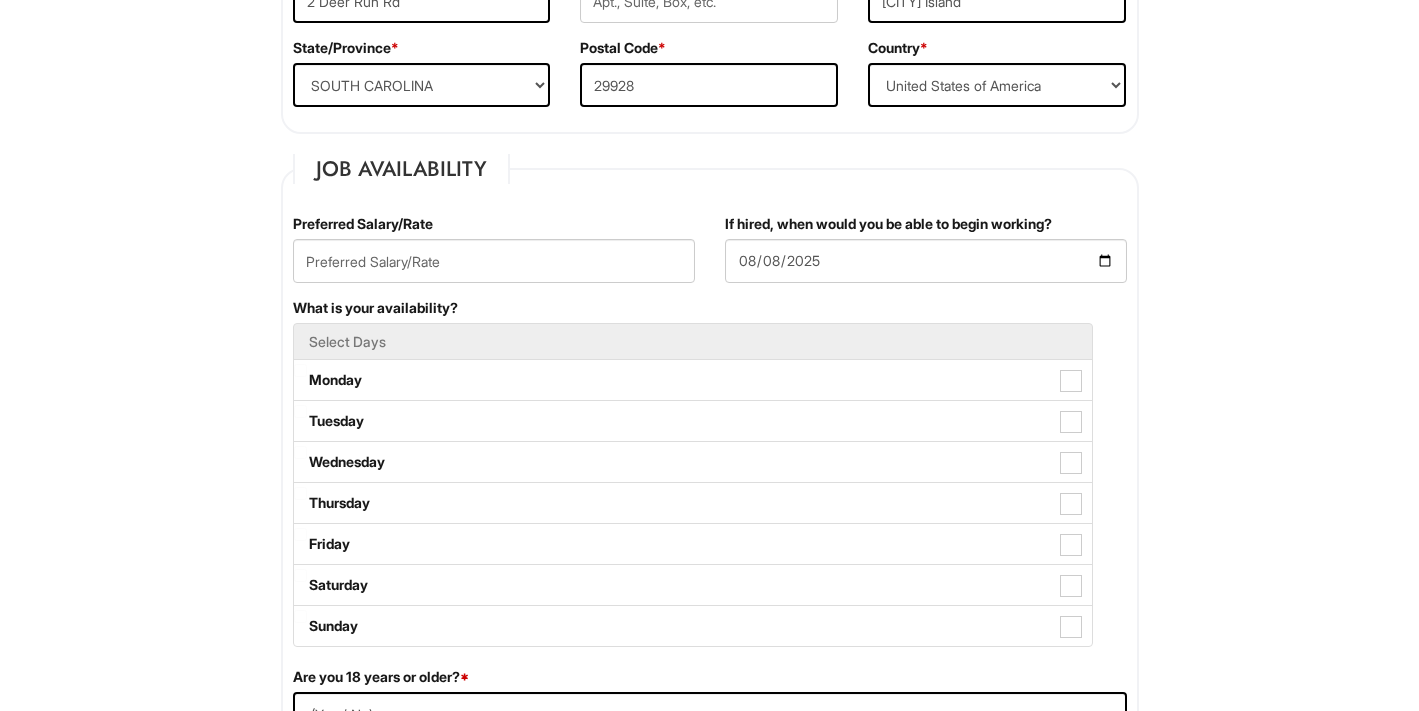 click on "Last Name  *   [LAST]
First Name  *   [FIRST]
Middle Name
E-mail Address  *   [EMAIL]
Phone  *   [PHONE]
LinkedIn URL" at bounding box center (709, 1265) 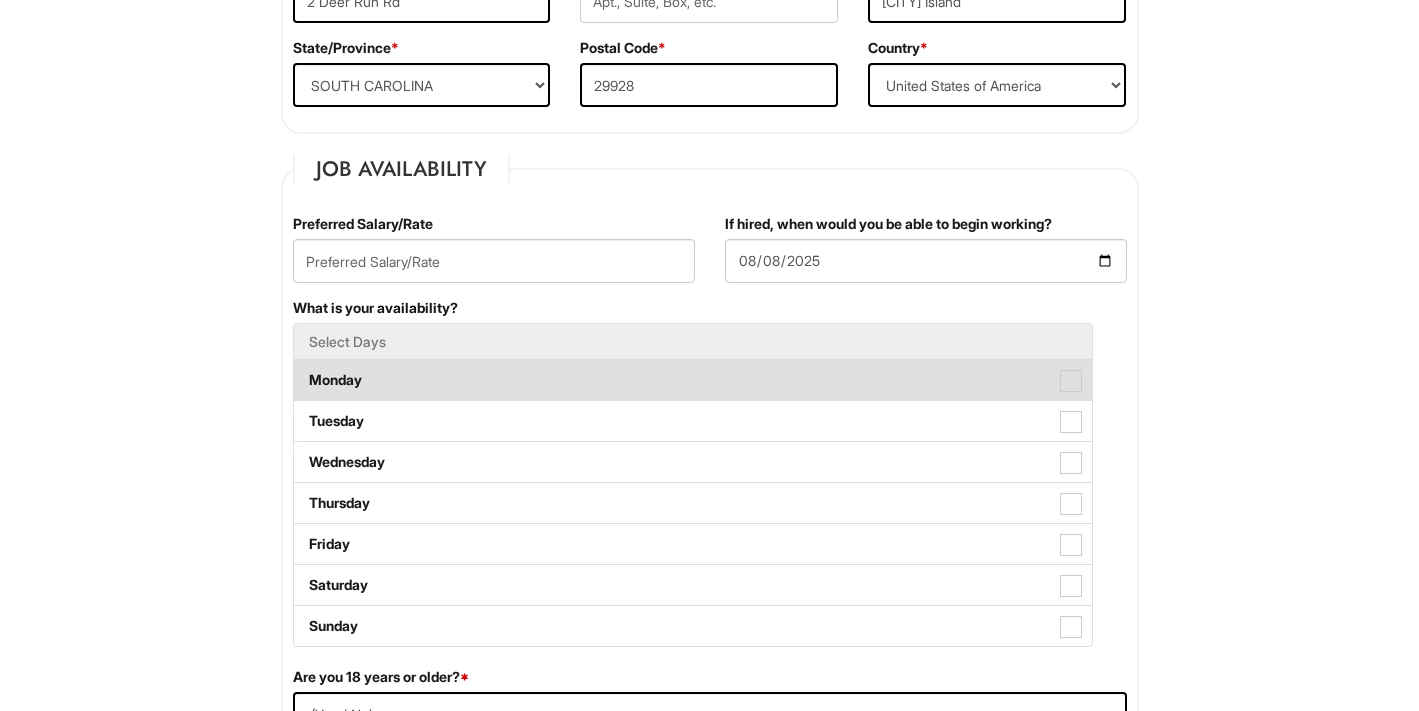 click at bounding box center (1071, 381) 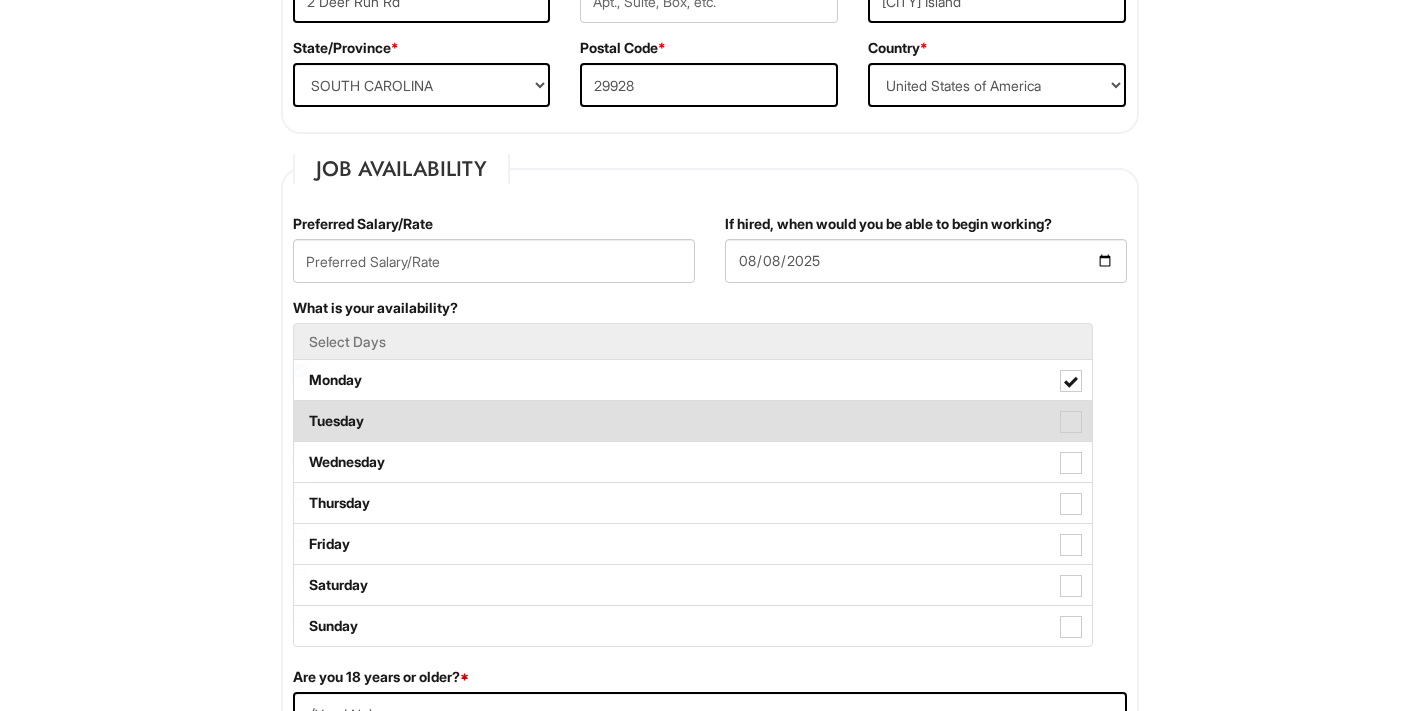 click at bounding box center [1071, 422] 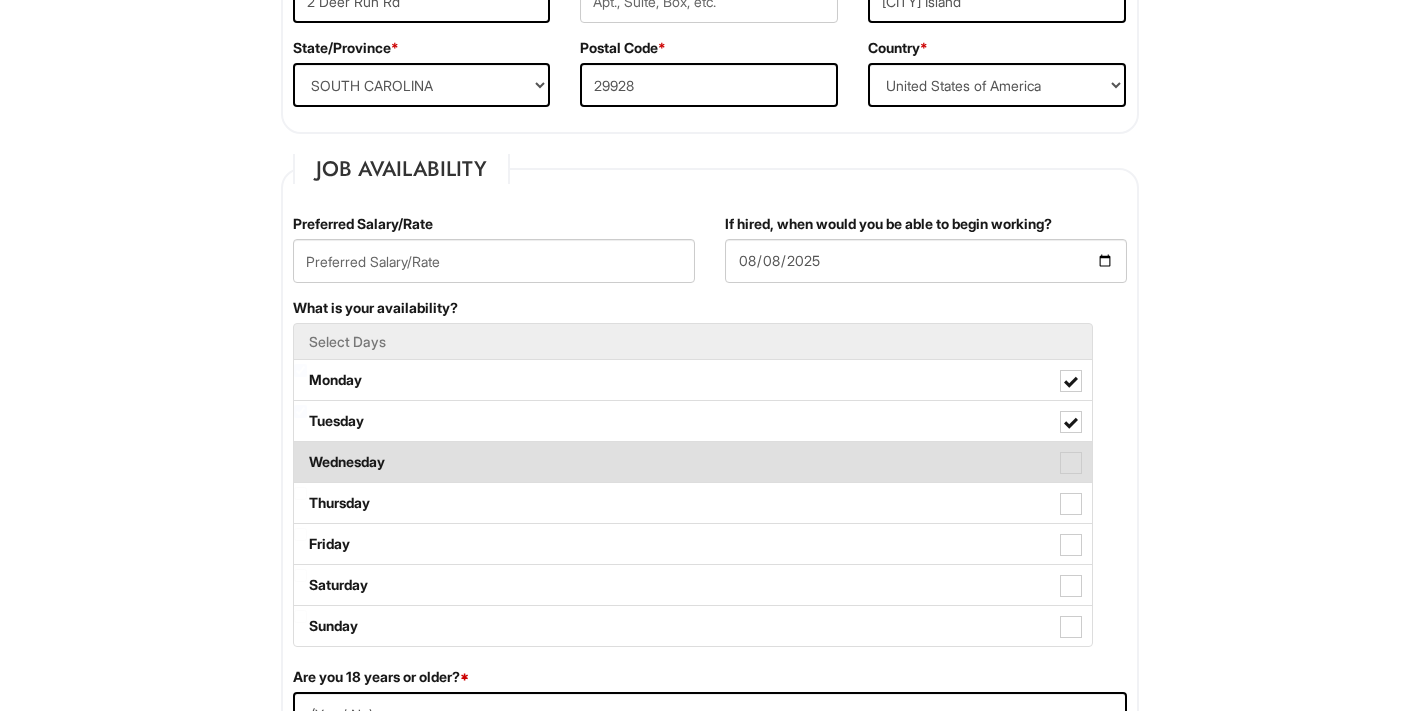 click at bounding box center [1071, 463] 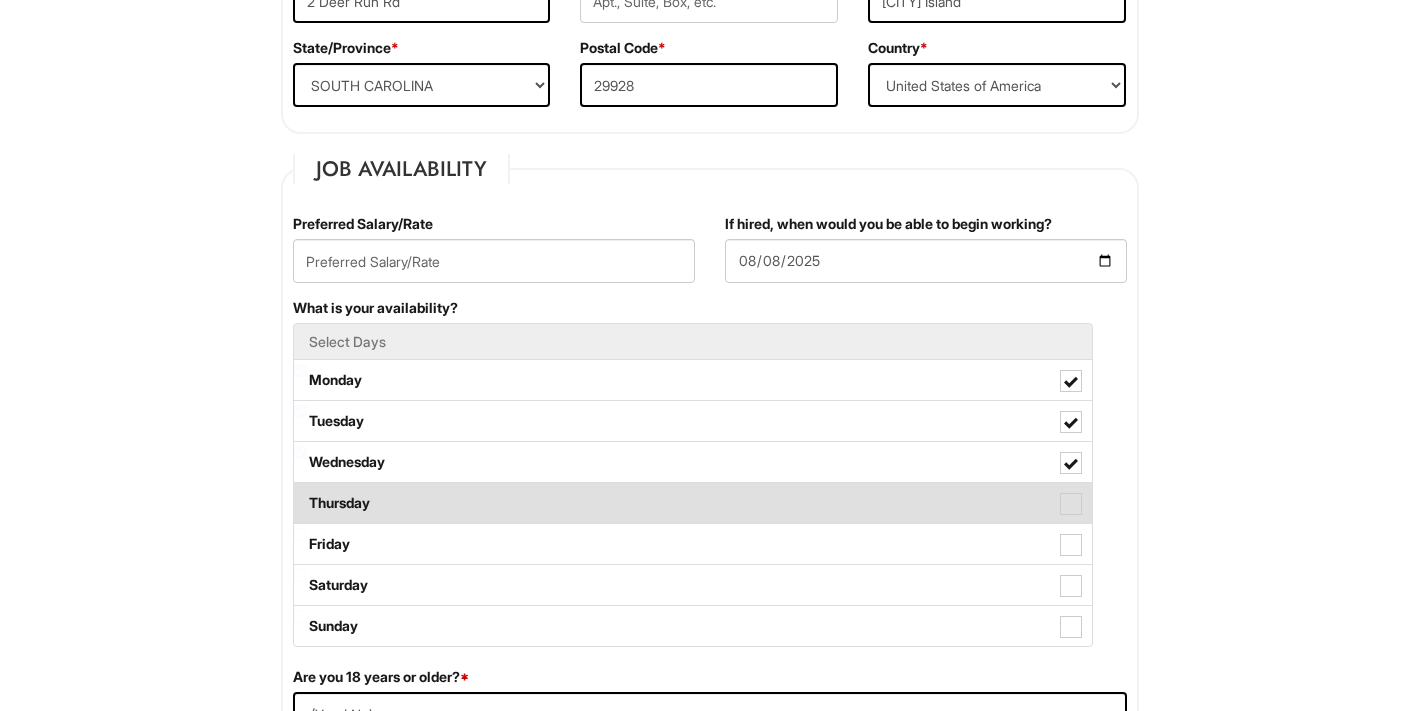 click at bounding box center (1071, 504) 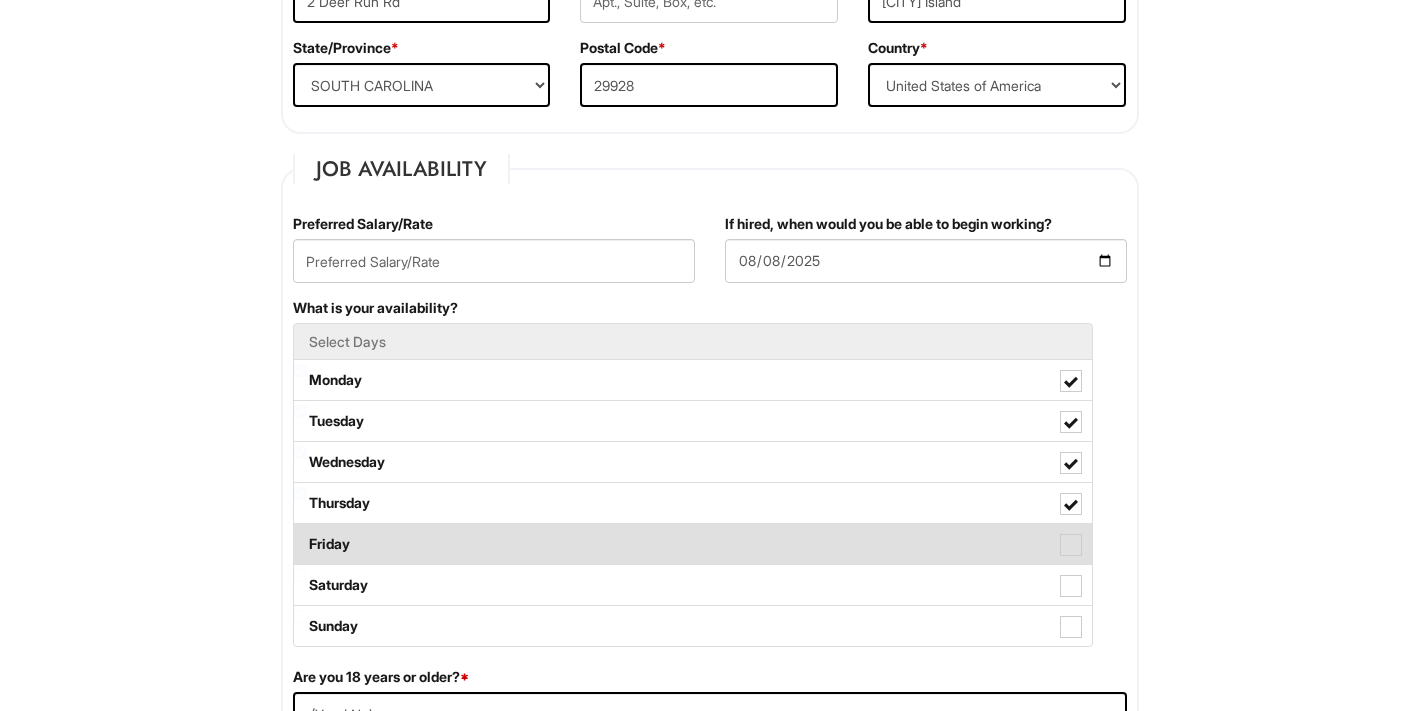 click at bounding box center (1071, 545) 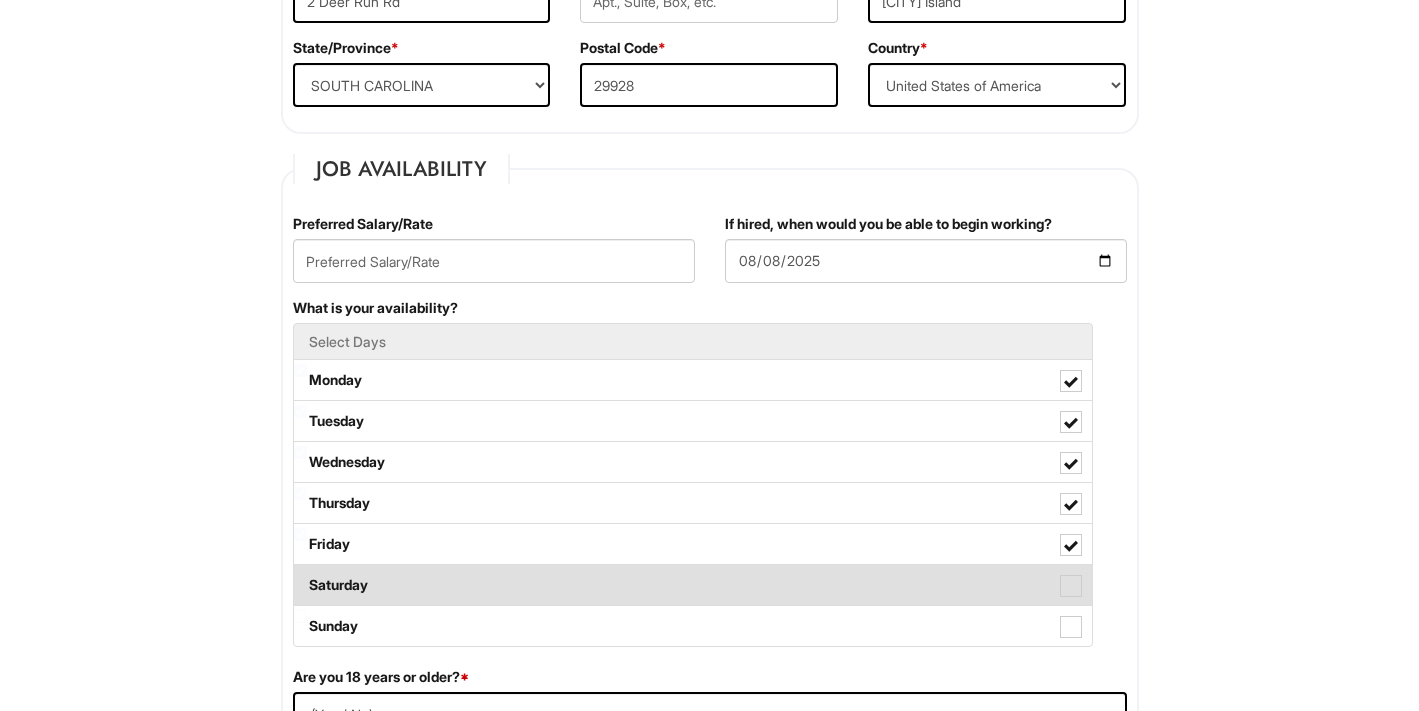 click on "Saturday" at bounding box center (693, 585) 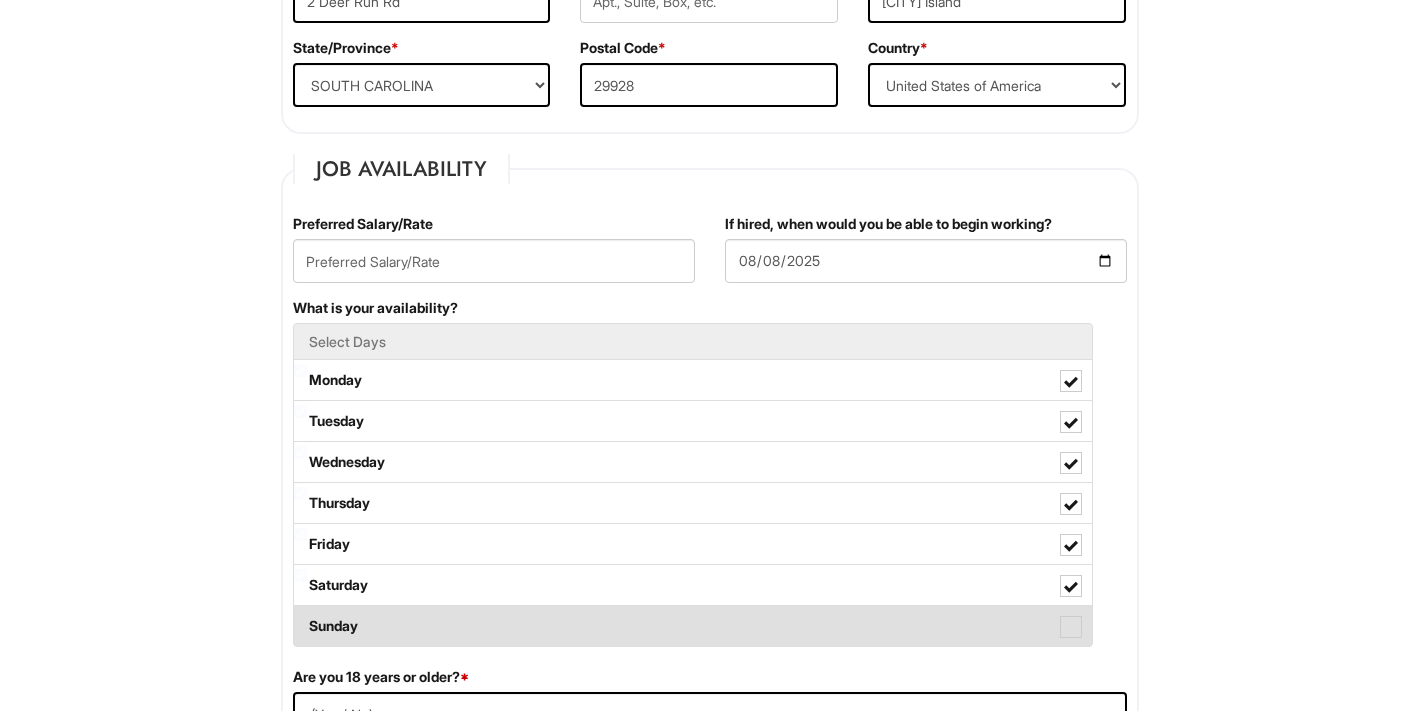 click at bounding box center (1071, 627) 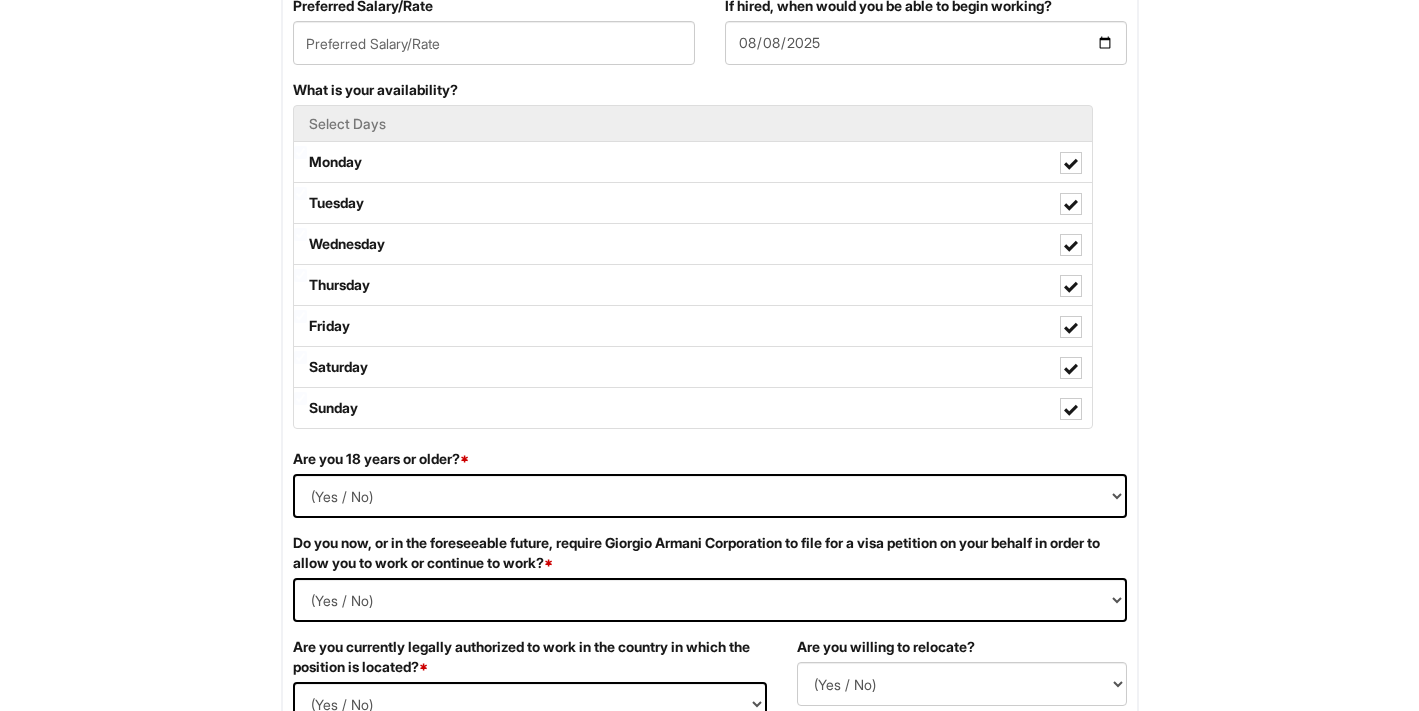 scroll, scrollTop: 908, scrollLeft: 0, axis: vertical 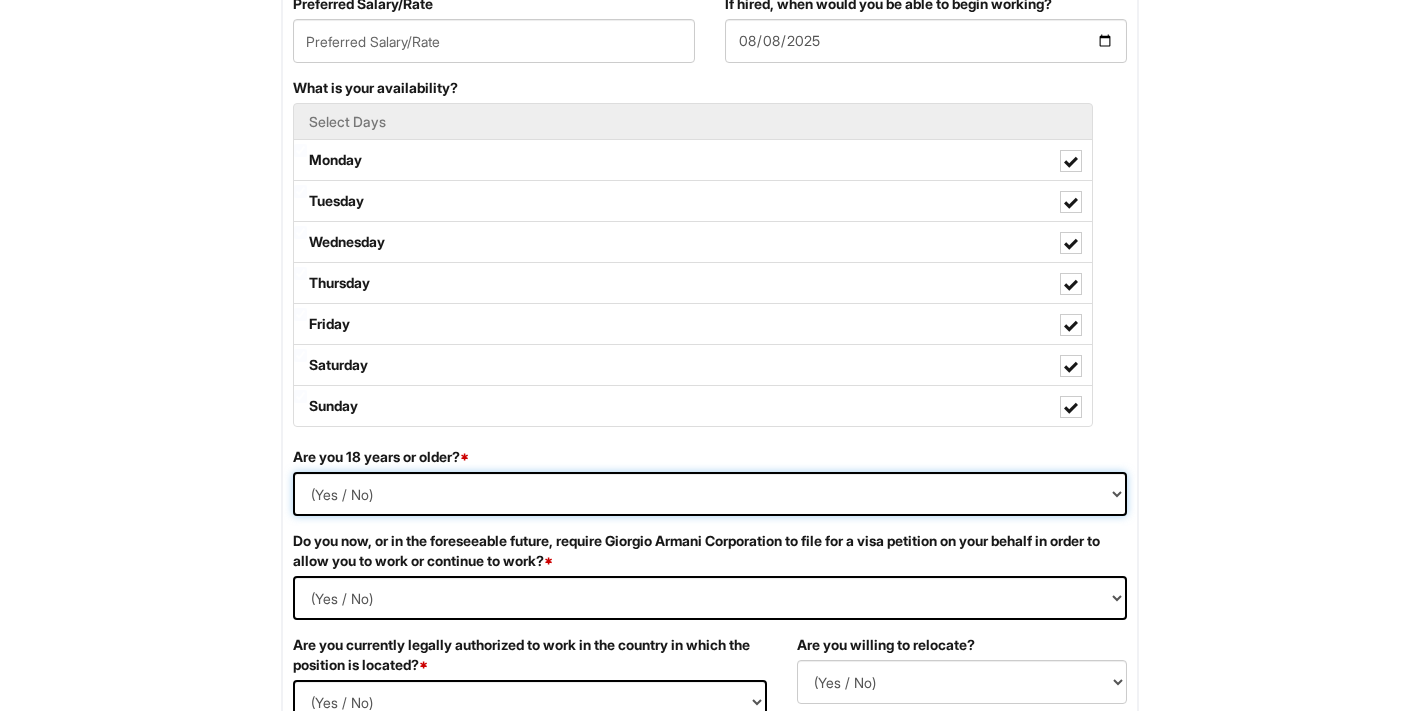 select on "Yes" 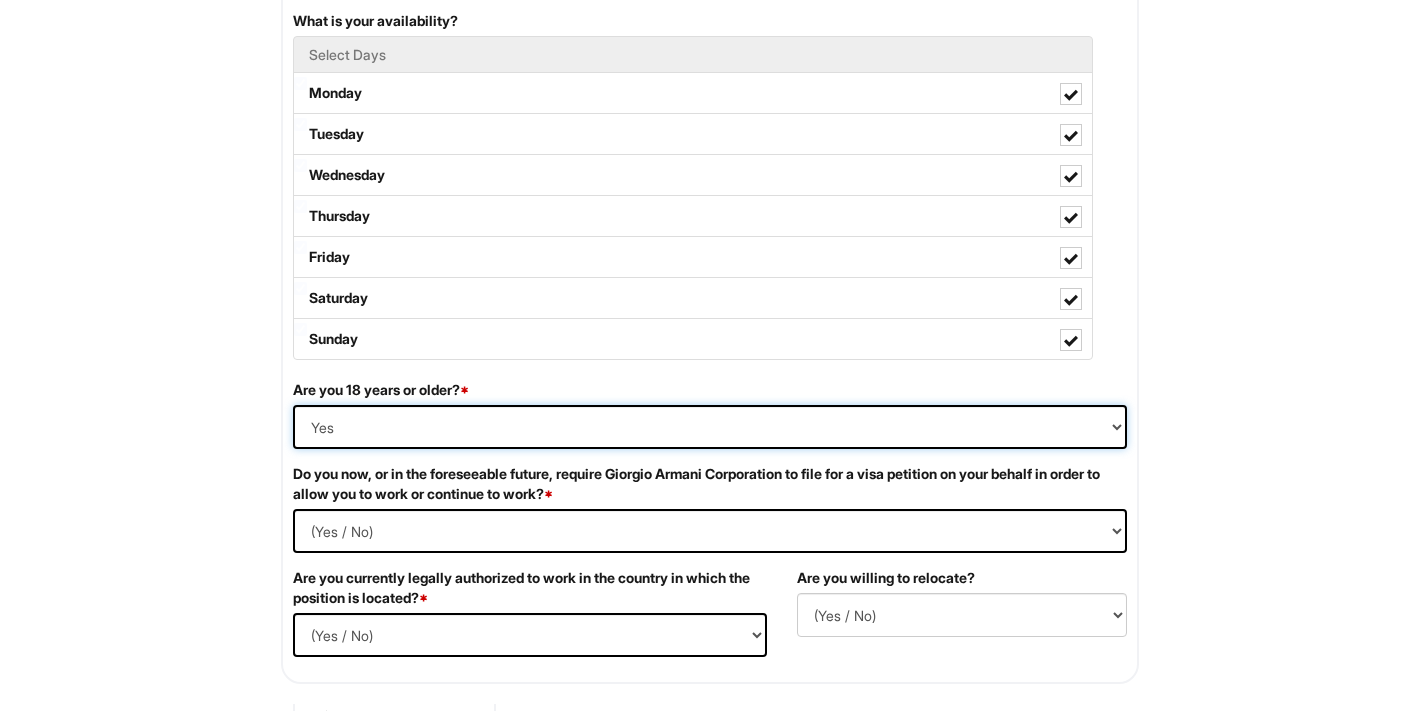 scroll, scrollTop: 977, scrollLeft: 0, axis: vertical 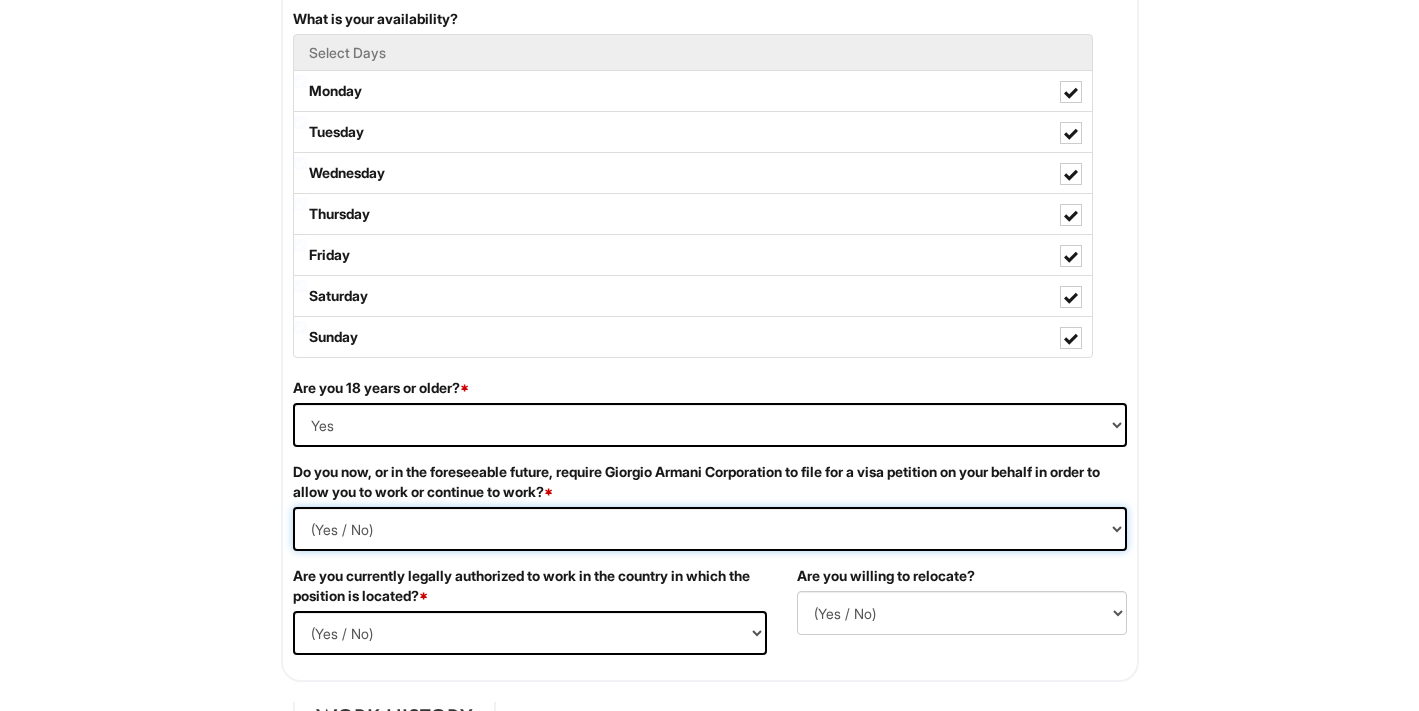 select on "No" 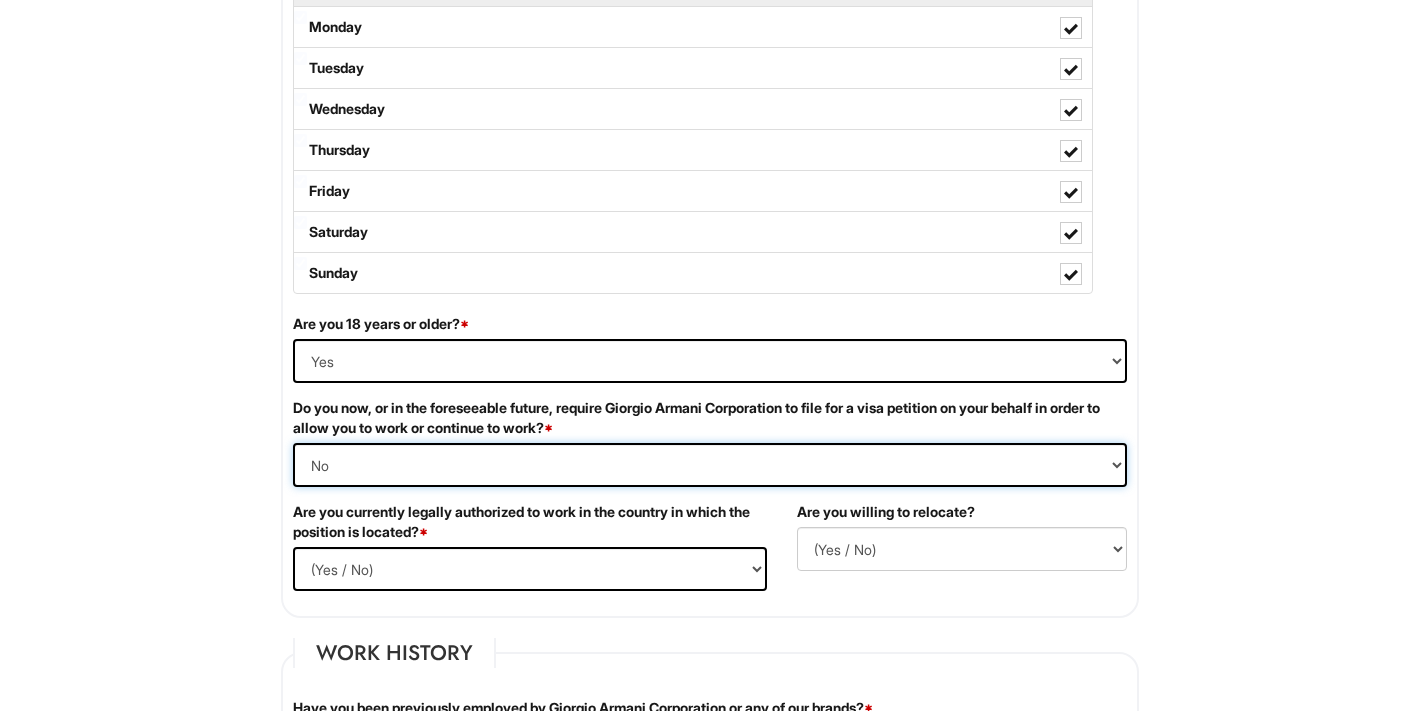 scroll, scrollTop: 1069, scrollLeft: 0, axis: vertical 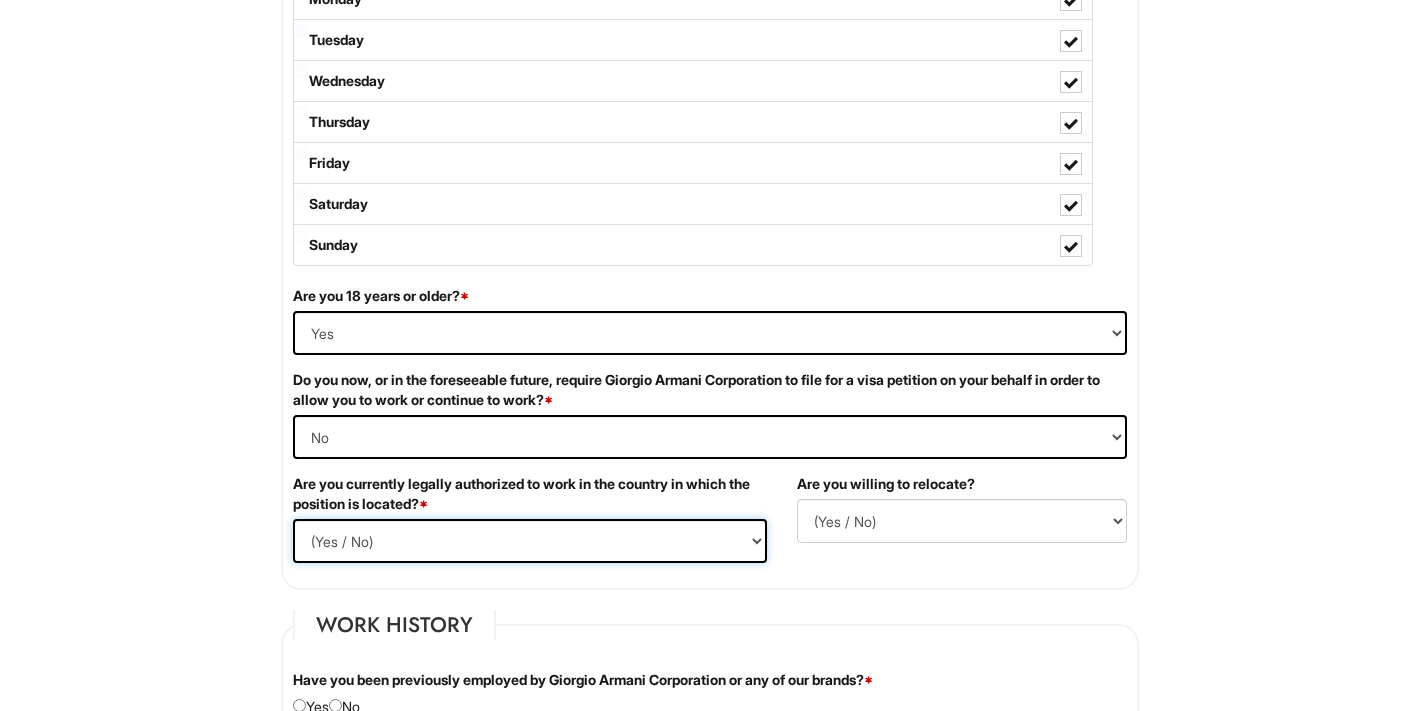 select on "Yes" 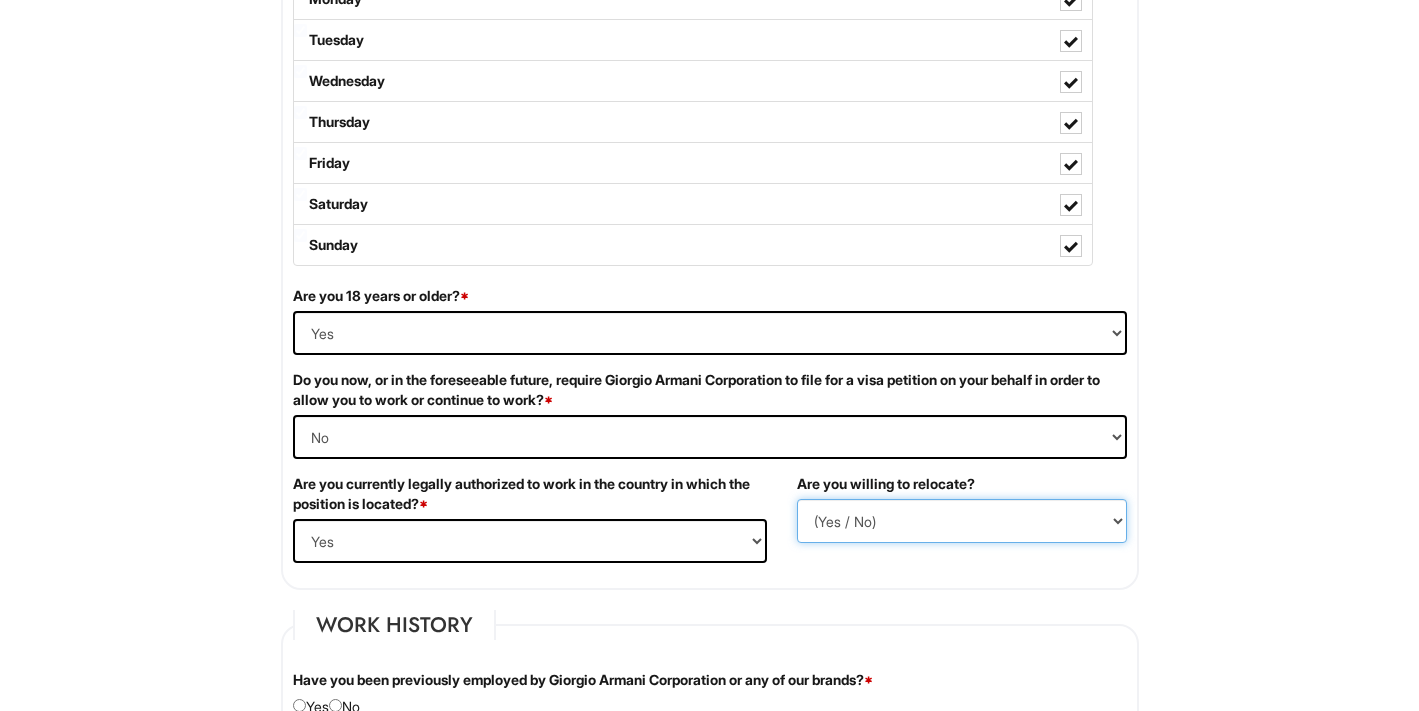 select on "Y" 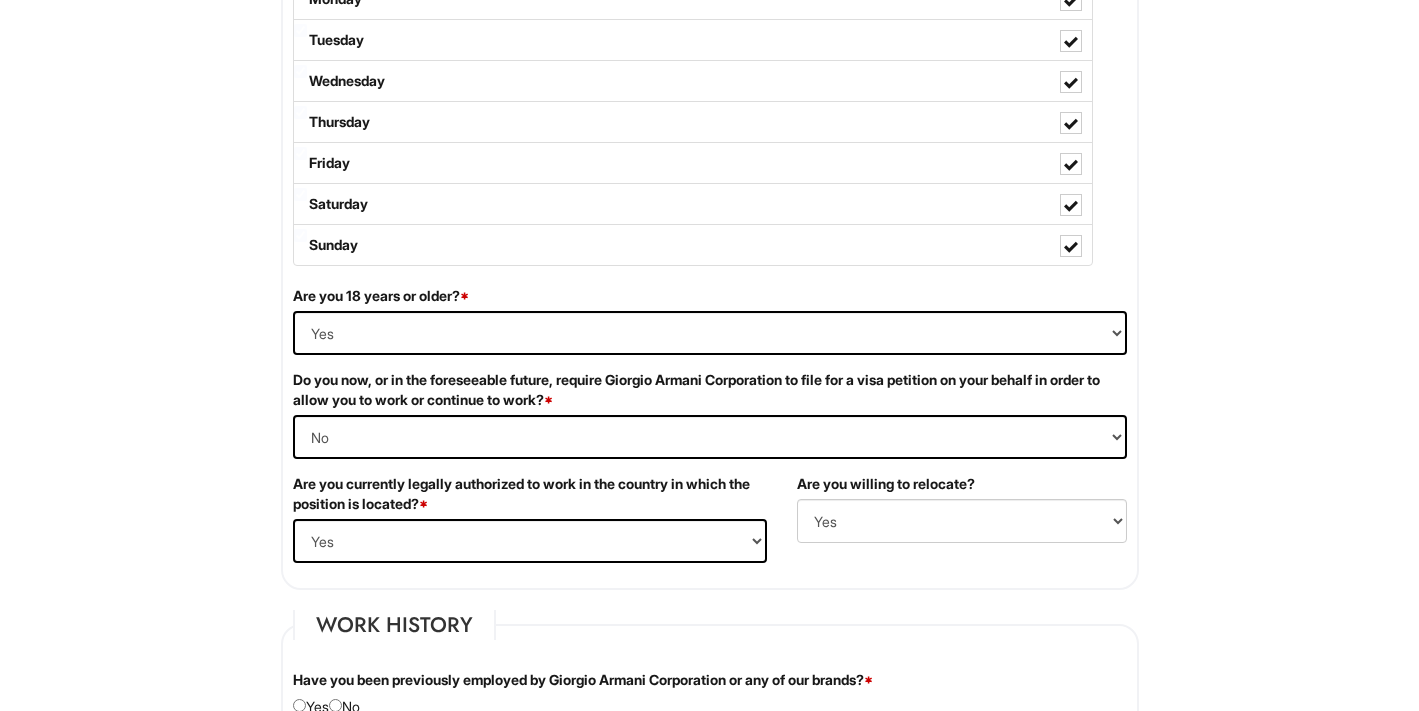 click on "Last Name  *   [LAST]
First Name  *   [FIRST]
Middle Name
E-mail Address  *   [EMAIL]
Phone  *   [PHONE]
LinkedIn URL" at bounding box center [709, 884] 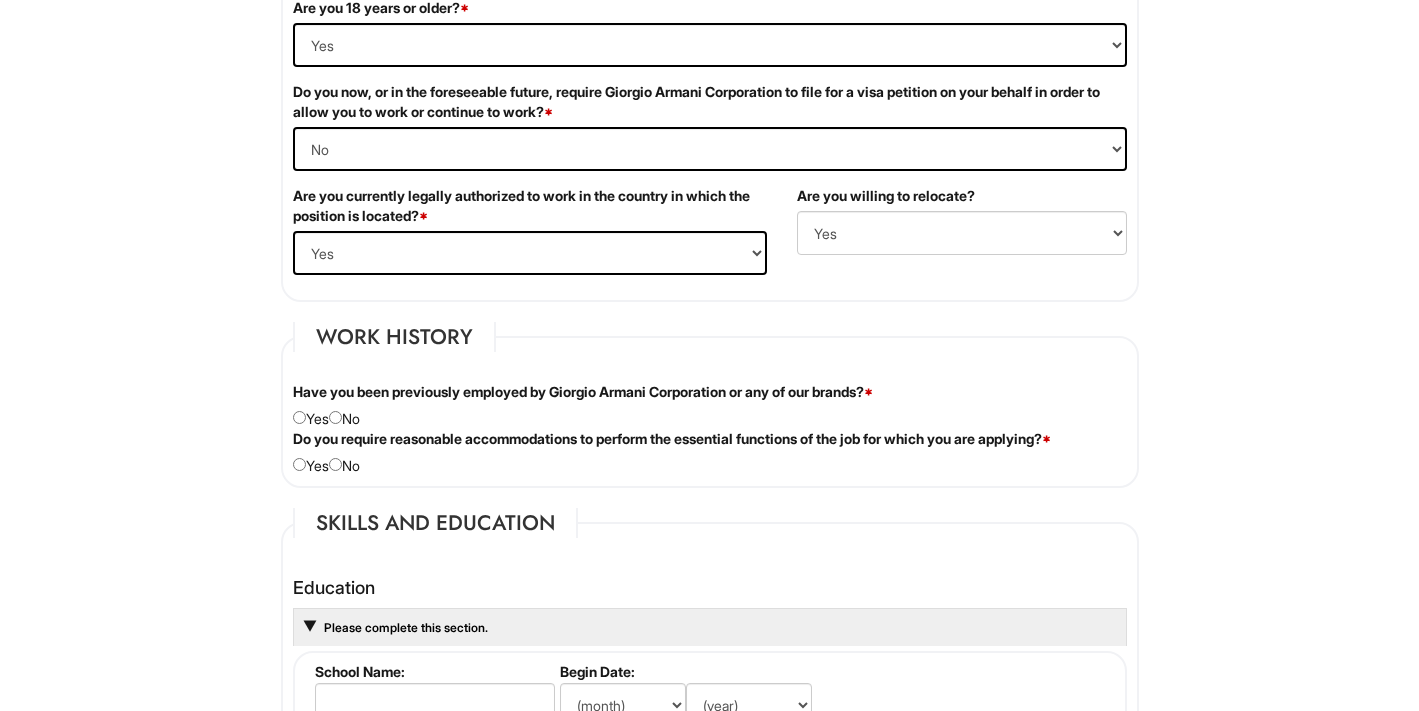 scroll, scrollTop: 1358, scrollLeft: 0, axis: vertical 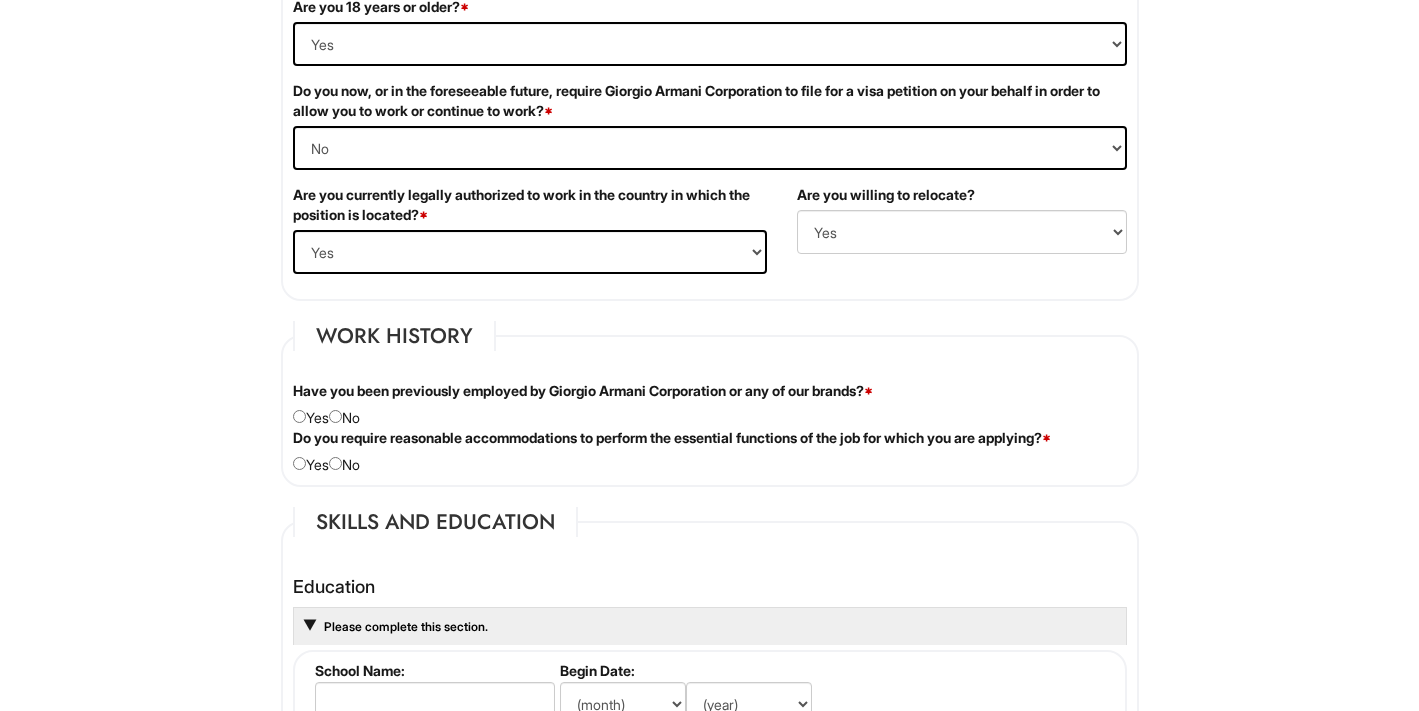 click at bounding box center [299, 416] 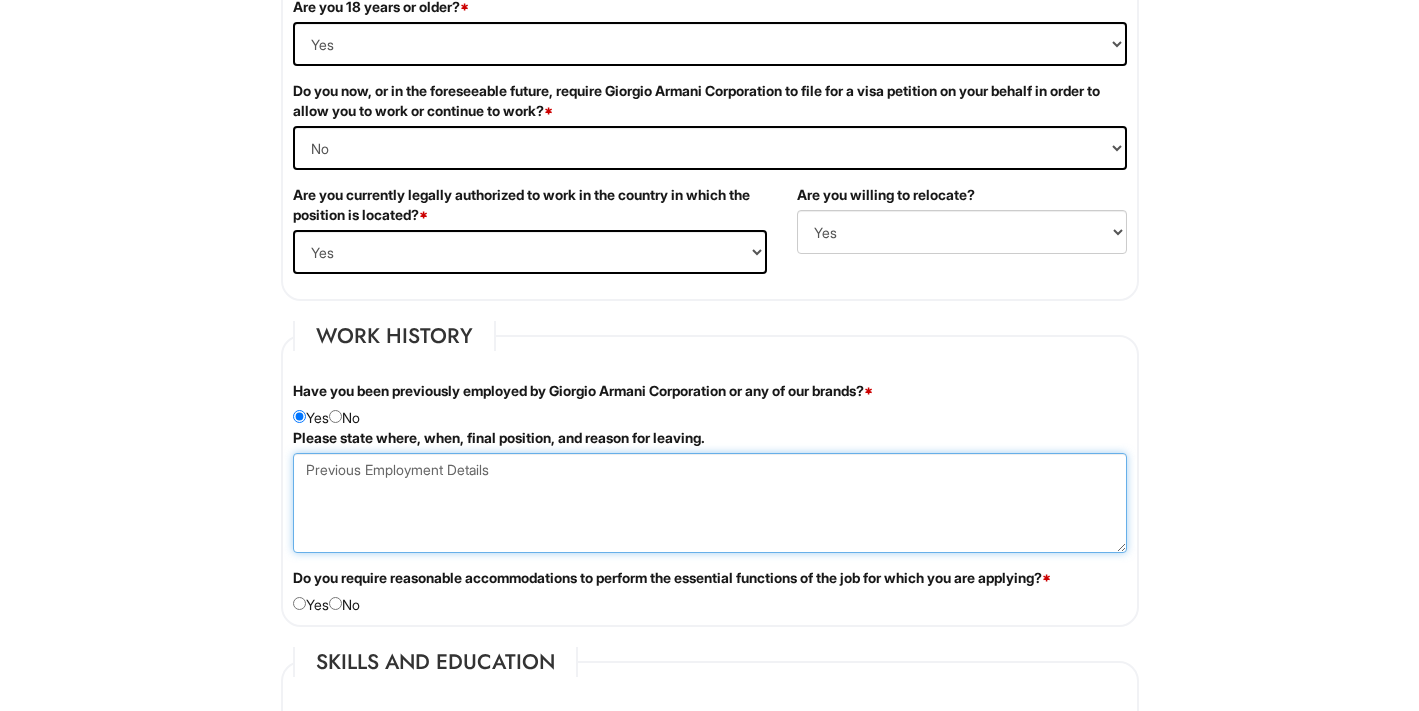 click at bounding box center [710, 503] 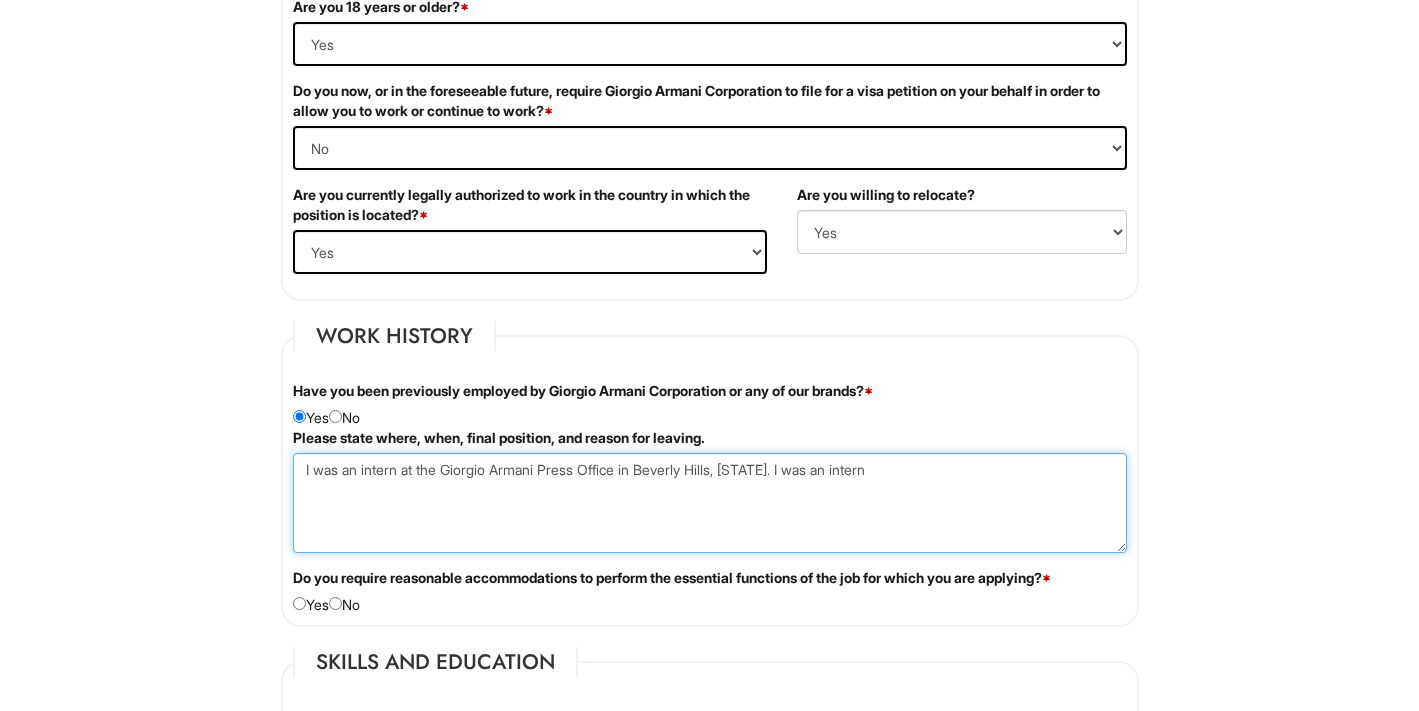 drag, startPoint x: 760, startPoint y: 472, endPoint x: 628, endPoint y: 468, distance: 132.0606 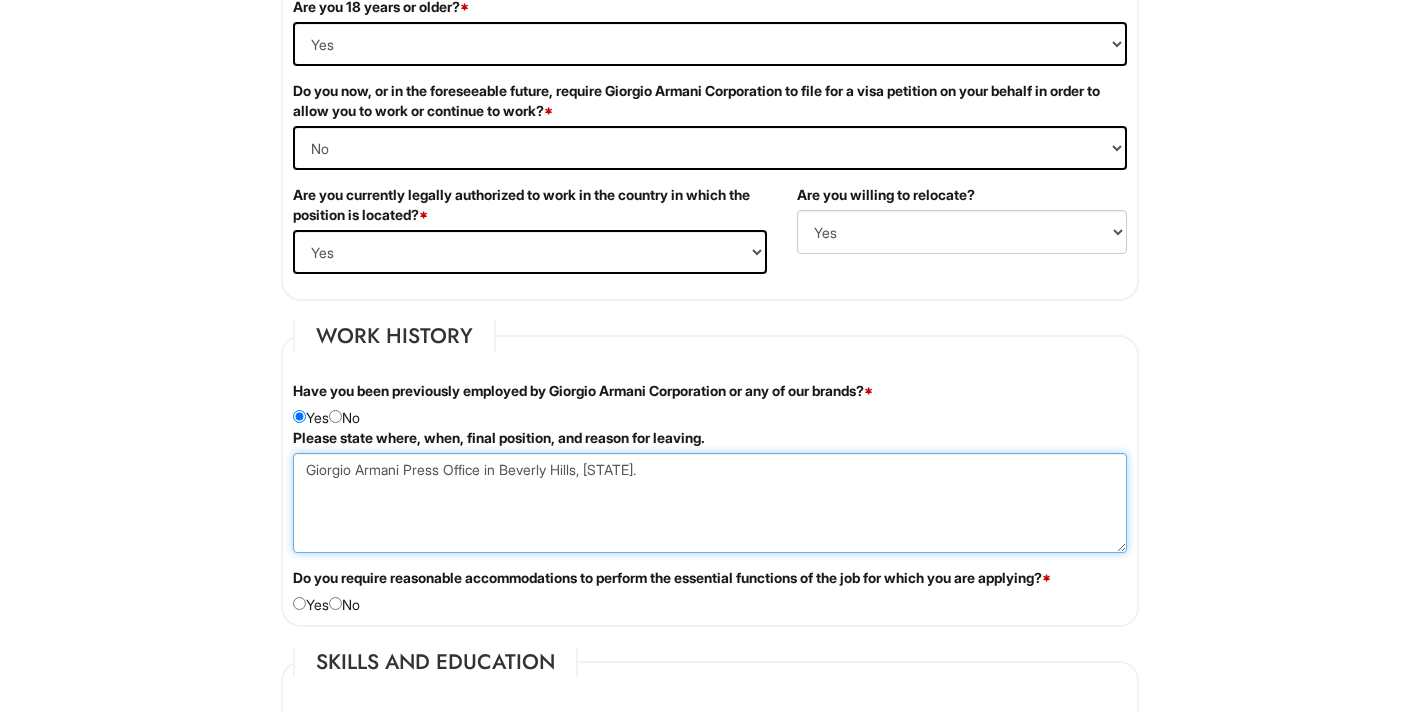 click on "Giorgio Armani Press Office in Beverly Hills, [STATE]." at bounding box center (710, 503) 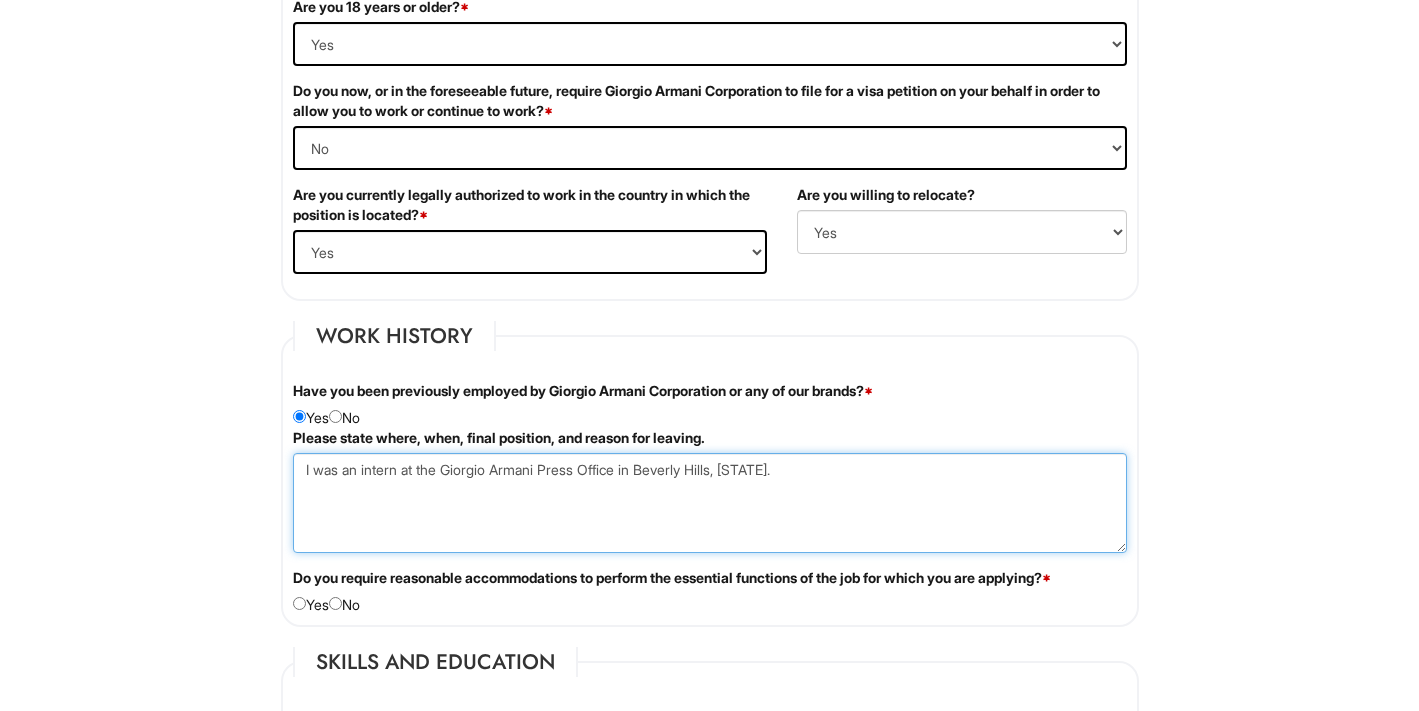click on "I was an intern at the Giorgio Armani Press Office in Beverly Hills, [STATE]." at bounding box center [710, 503] 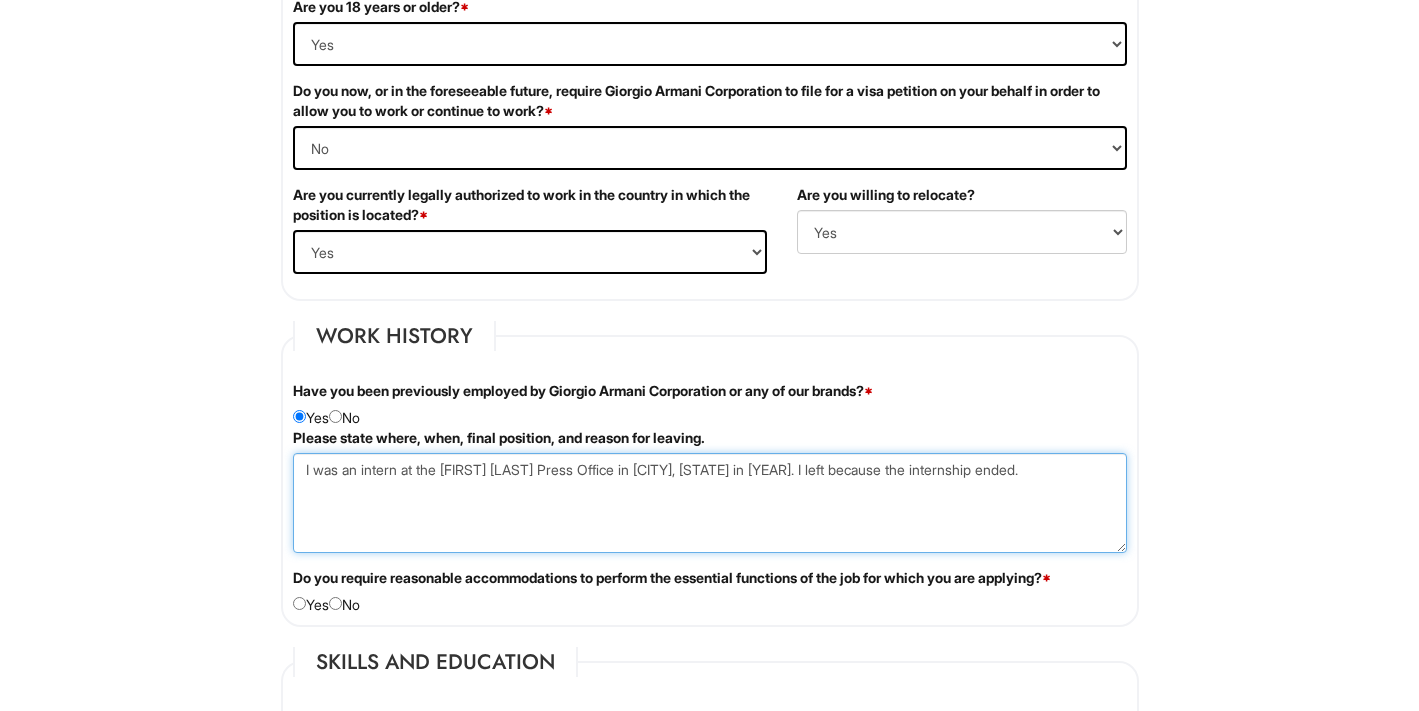type on "I was an intern at the [FIRST] [LAST] Press Office in [CITY], [STATE] in [YEAR]. I left because the internship ended." 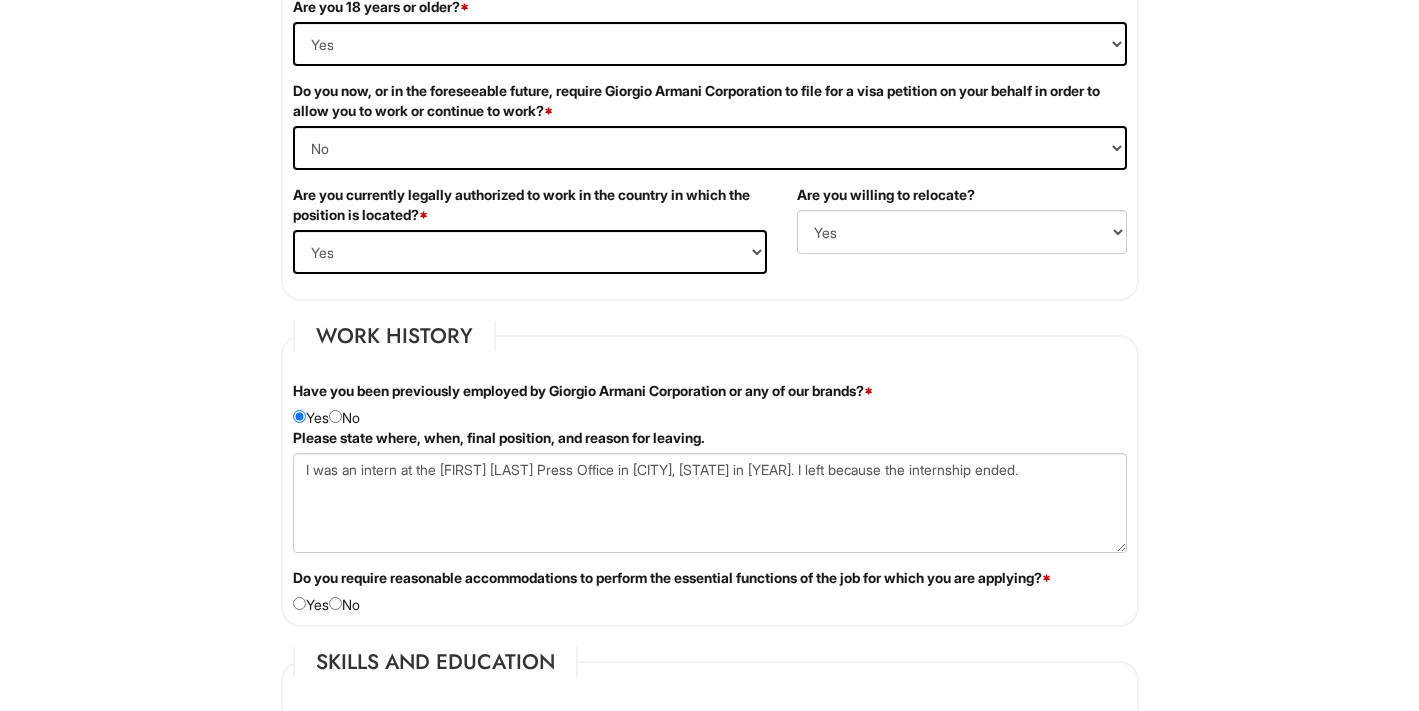 click at bounding box center [335, 603] 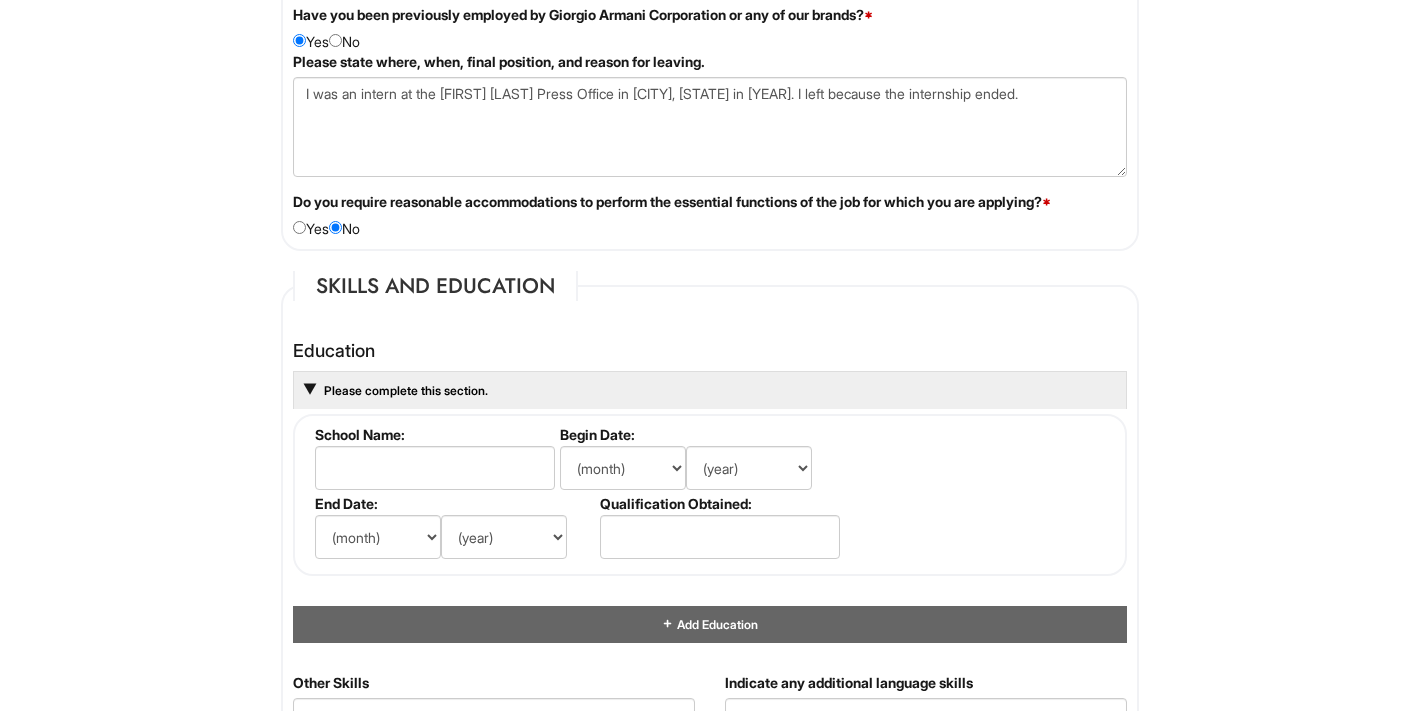 scroll, scrollTop: 1735, scrollLeft: 0, axis: vertical 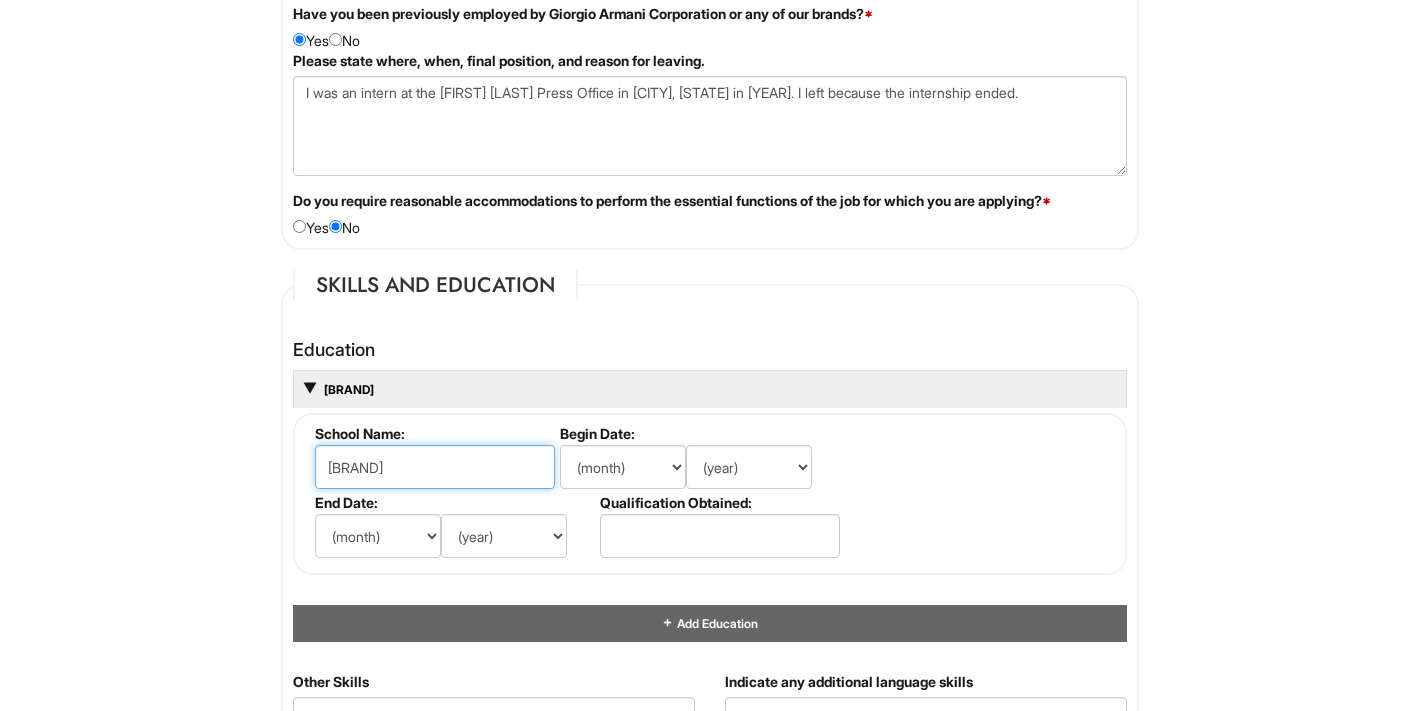type on "[BRAND]" 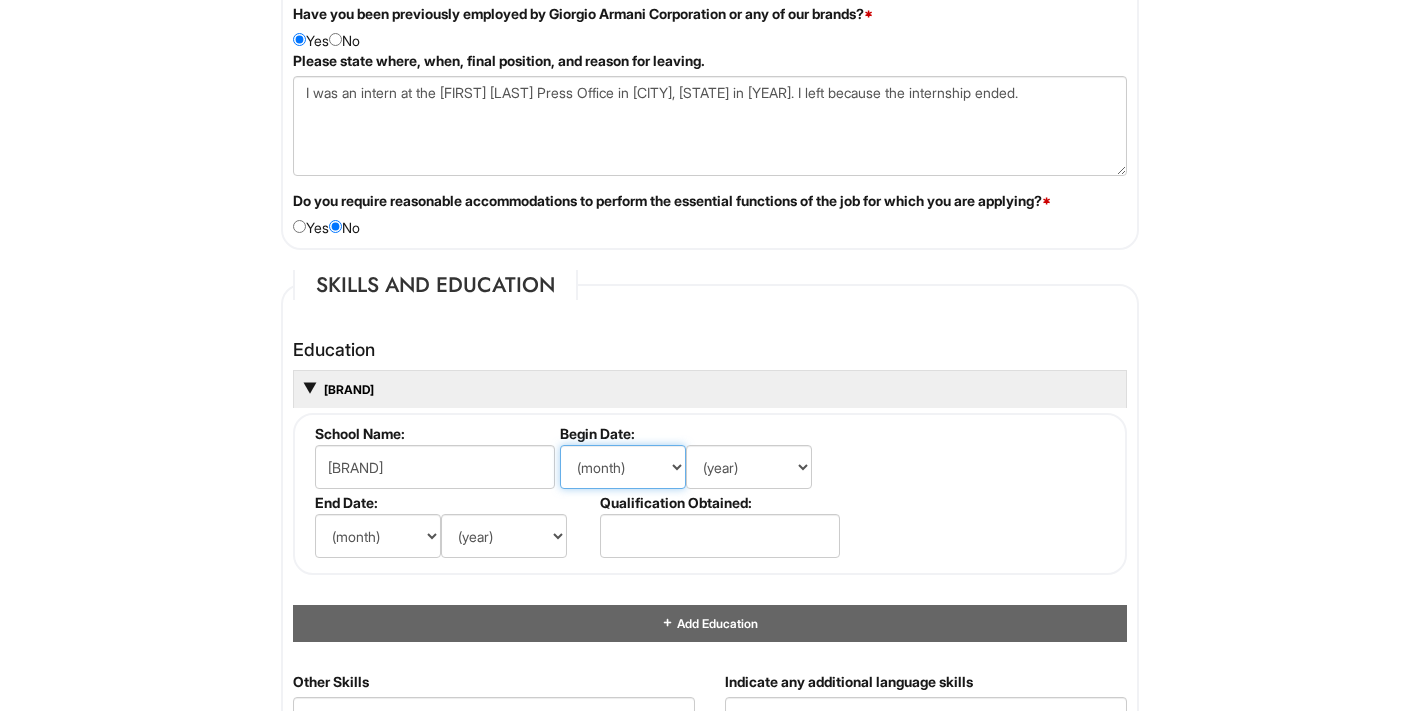 click on "(month) Jan Feb Mar Apr May Jun Jul Aug Sep Oct Nov Dec" at bounding box center [623, 467] 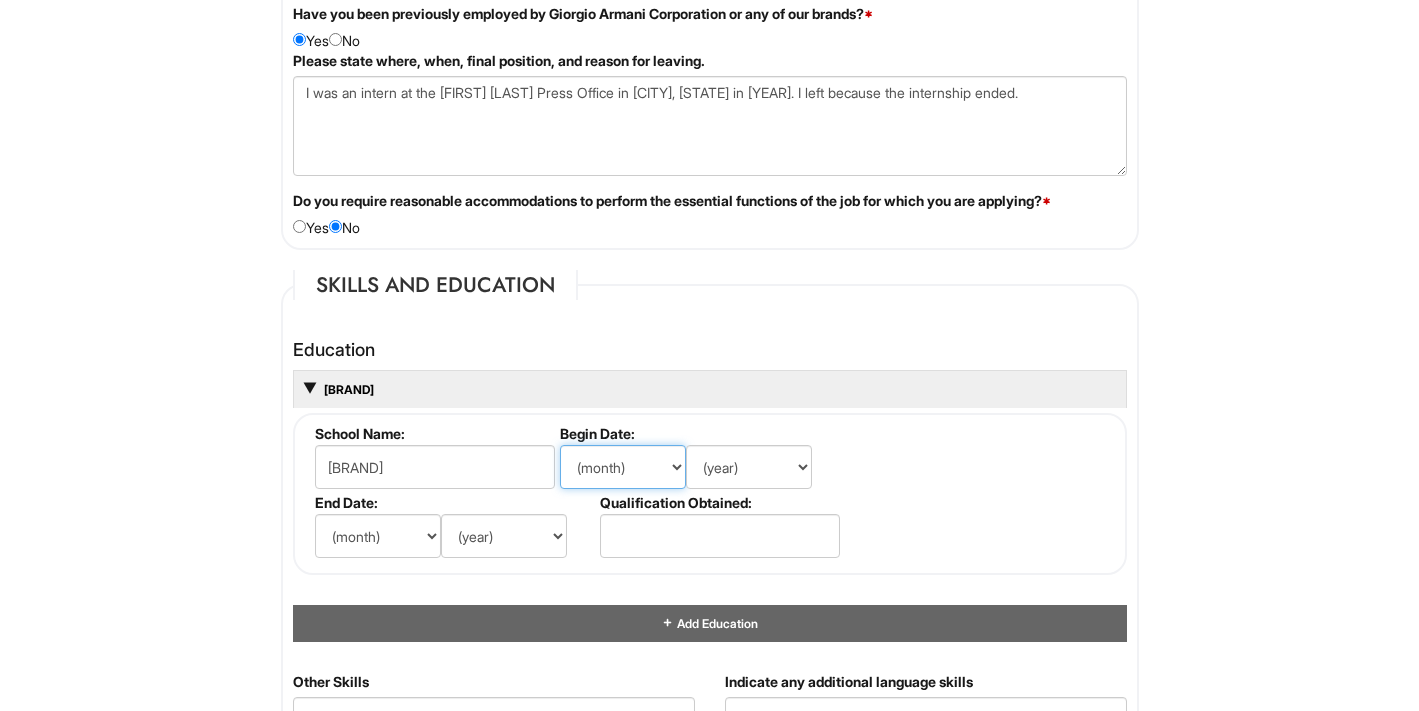 select on "7" 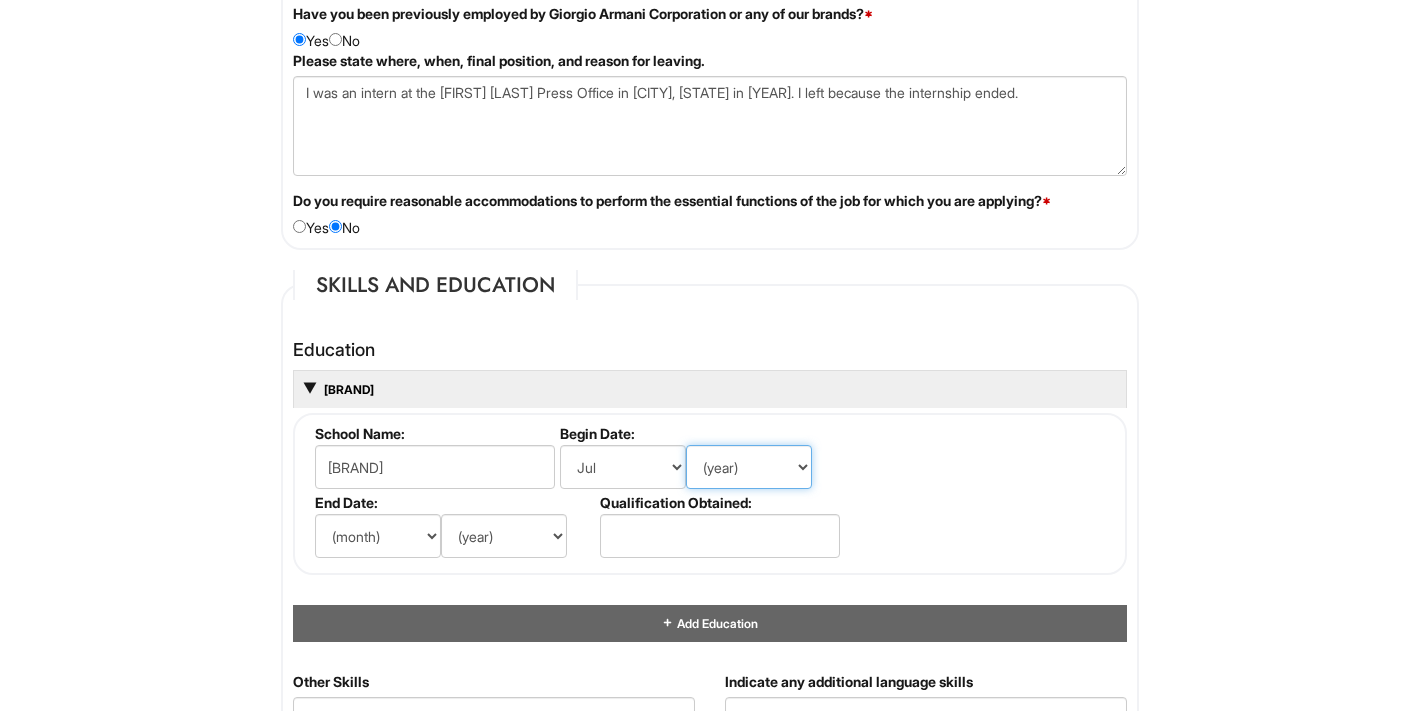 select on "2006" 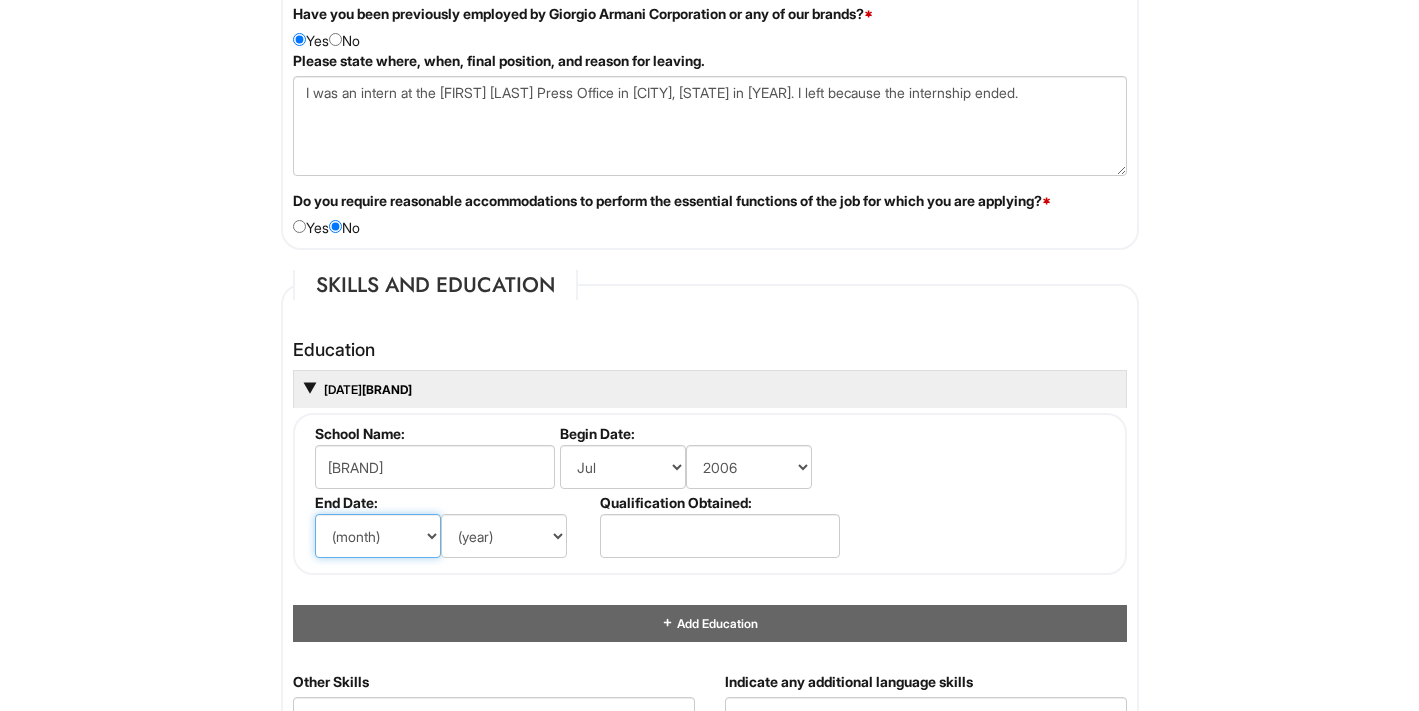 select on "12" 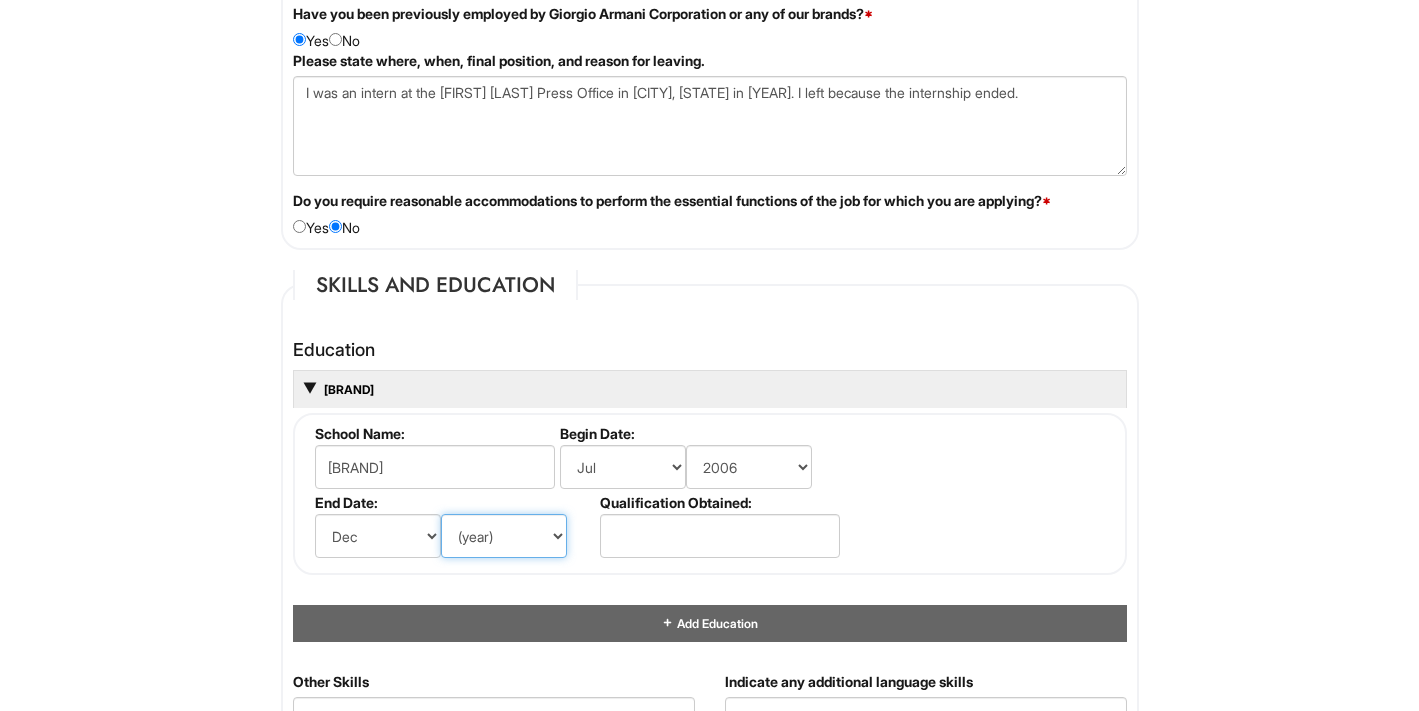 select on "2008" 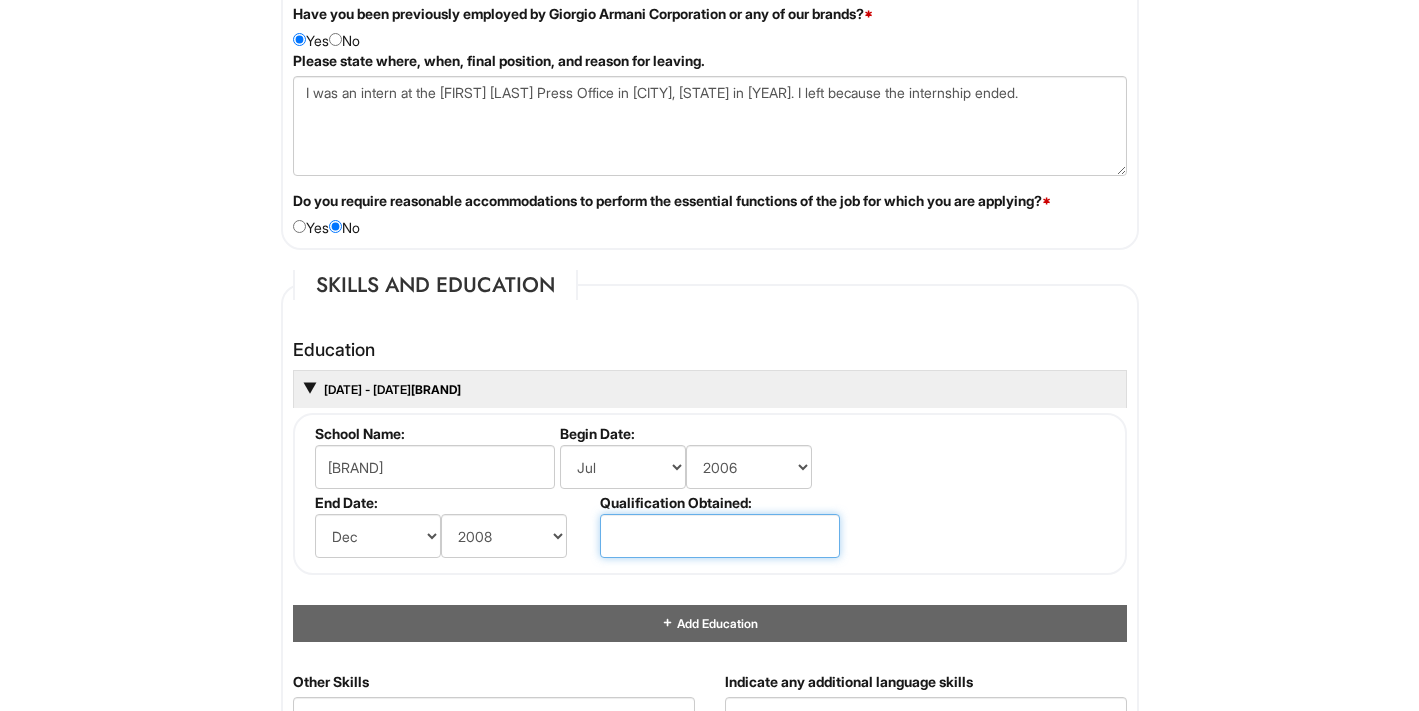 click at bounding box center (720, 536) 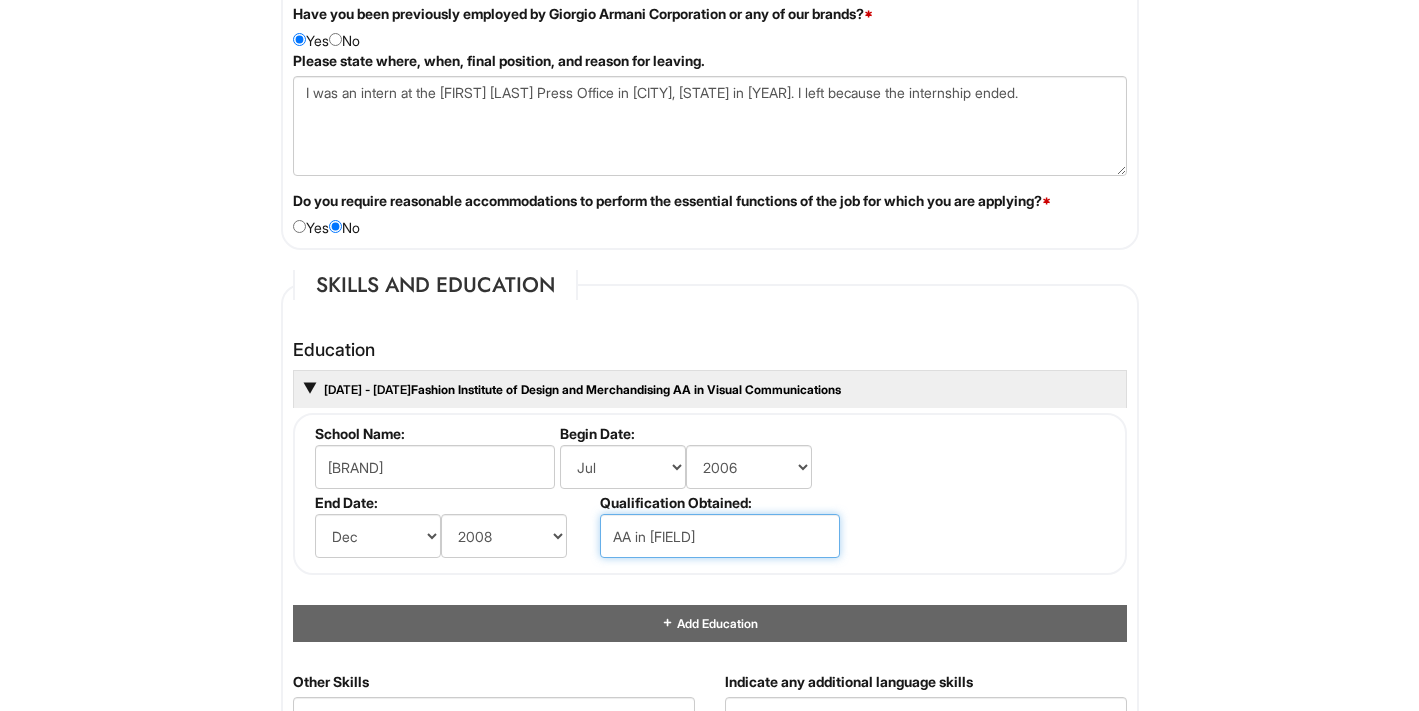 type on "AA in [FIELD]" 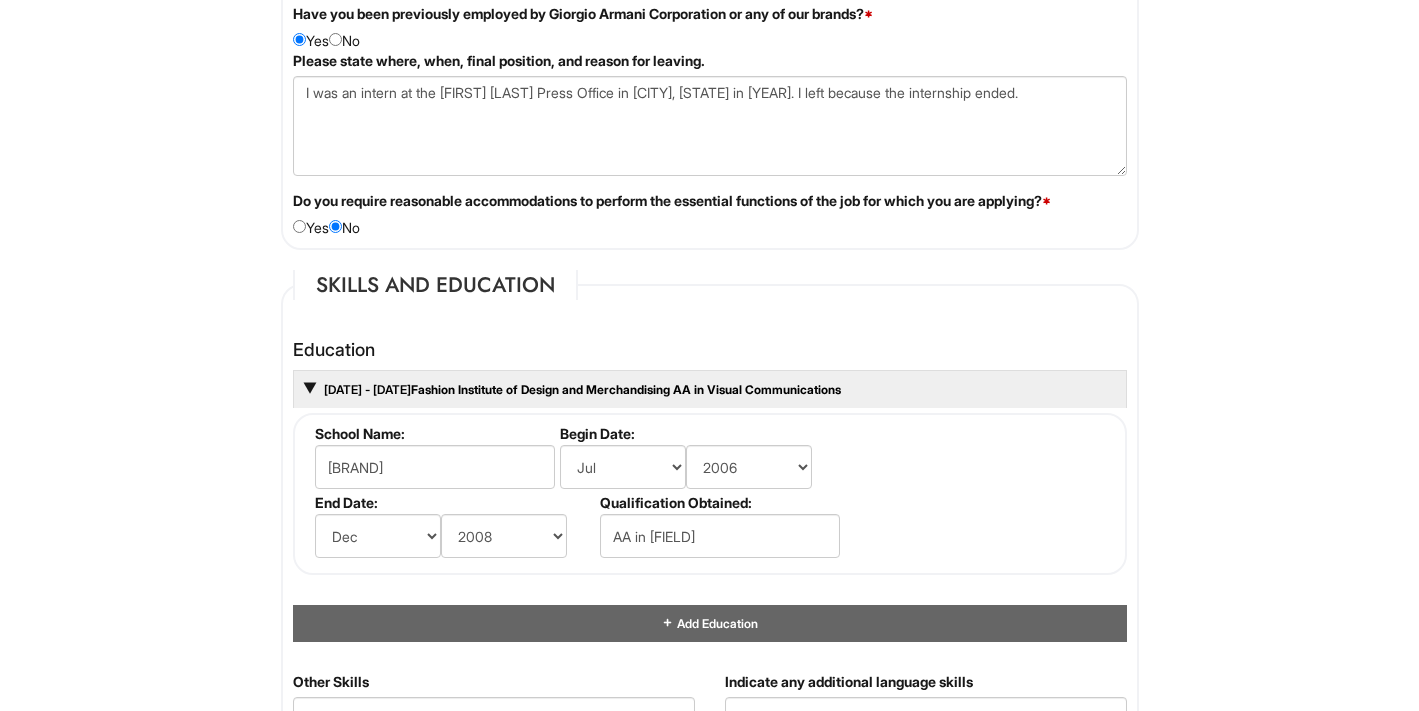 click on "School Name:
Fashion Institute of Design and Merchandising
Begin Date:
(month) Jan Feb Mar Apr May Jun Jul Aug Sep Oct Nov Dec (year) 2029 2028 2027 2026 2025 2024 2023 2022 2021 2020 2019 2018 2017 2016 2015 2014 2013 2012 2011 2010 2009 2008 2007 2006 2005 2004 2003 2002 2001 2000 1999 1998 1997 1996 1995 1994 1993 1992 1991 1990 1989 1988 1987 1986 1985 1984 1983 1982 1981 1980 1979 1978 1977 1976 1975 1974 1973 1972 1971 1970 1969 1968 1967 1966 1965 1964 1963 1962 1961 1960 1959 1958 1957 1956 1955 1954 1953 1952 1951 1950 1949 1948 1947 1946  --  2030 2031 2032 2033 2034 2035 2036 2037 2038 2039 2040 2041 2042 2043 2044 2045 2046 2047 2048 2049 2050 2051 2052 2053 2054 2055 2056 2057 2058 2059 2060 2061 2062 2063 2064
End Date:
(month) Jan Feb Mar Apr May Jun Jul Aug Sep Oct Nov Dec (year) 2029 2028 2027 2026 2025 2024 2023 2022 2021 2020 2019 2018 2017 2016 2015 2014 2013 2012 2011 2010 2009 2008 2007 2006 2005 2004 2003 2002 2001 2000 1999 1998 1997 1996 1995 1994 1993" at bounding box center (710, 494) 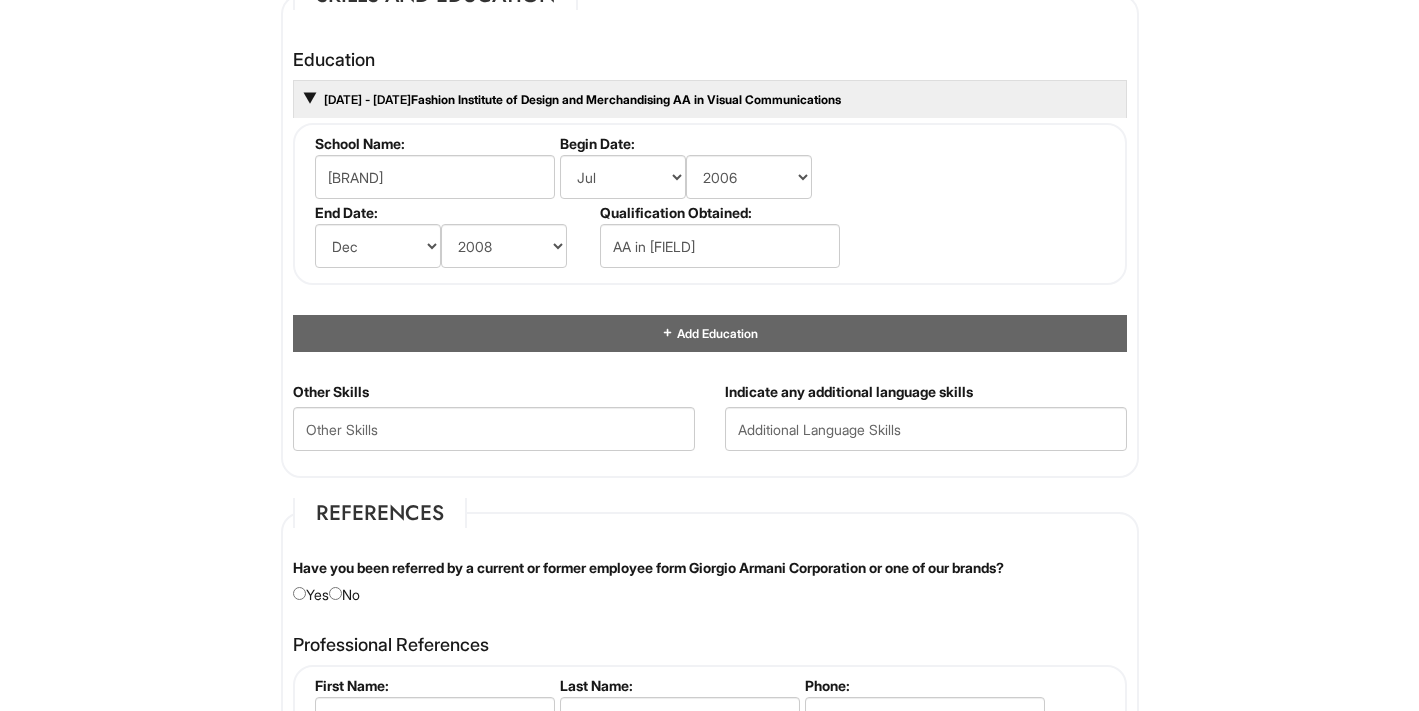 scroll, scrollTop: 2104, scrollLeft: 0, axis: vertical 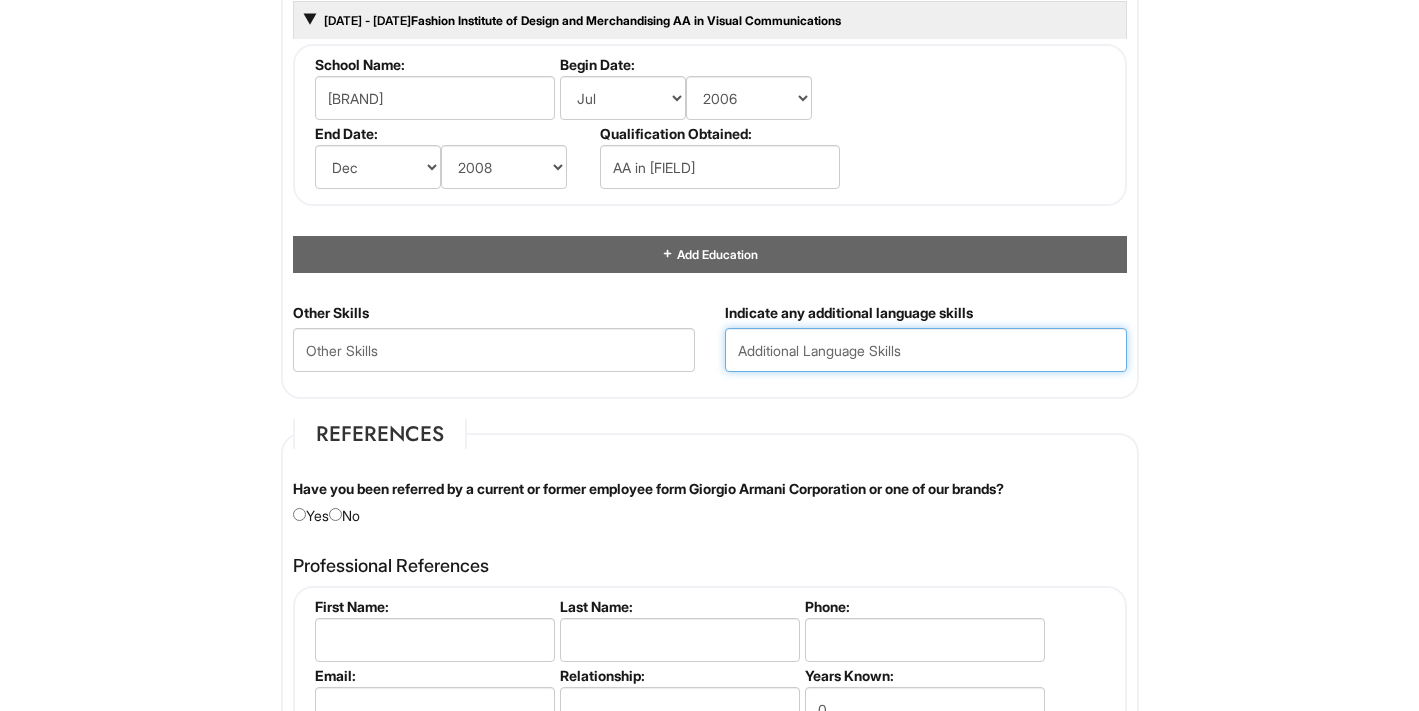 click at bounding box center [926, 350] 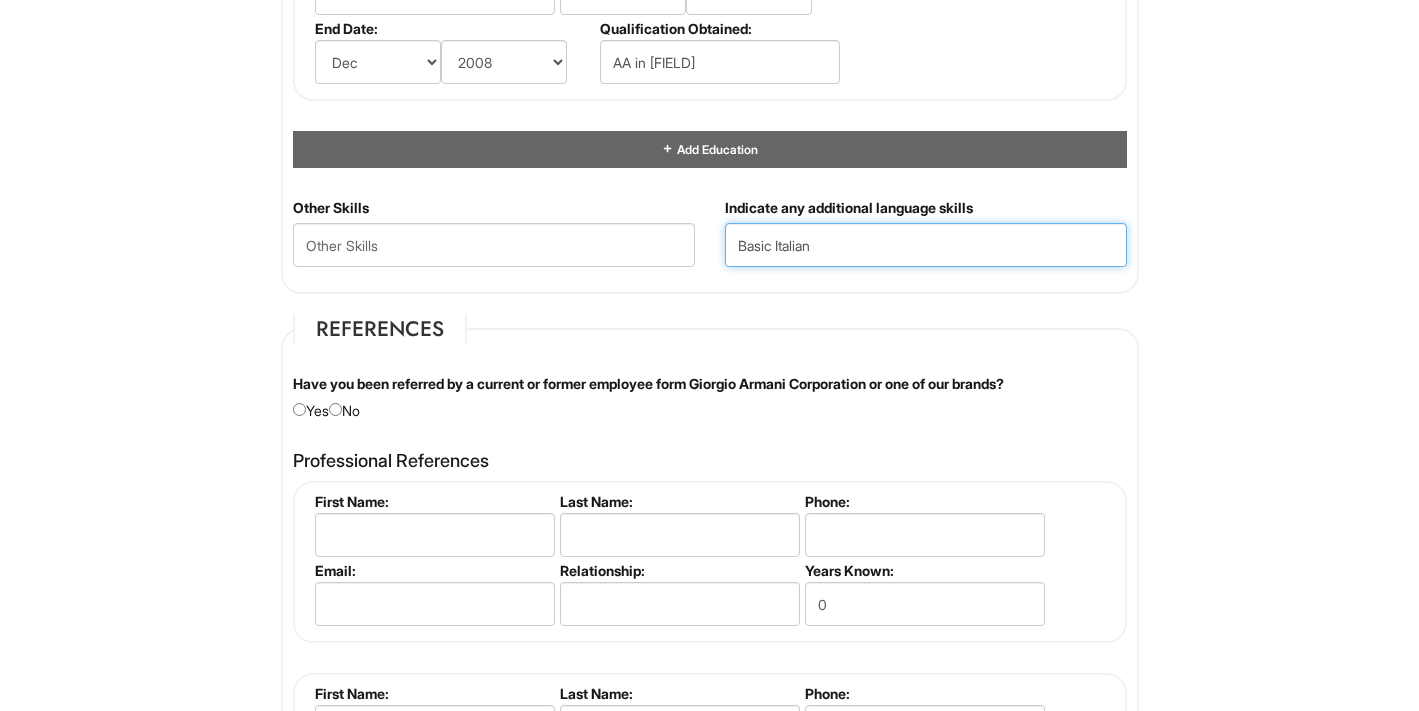 scroll, scrollTop: 2218, scrollLeft: 0, axis: vertical 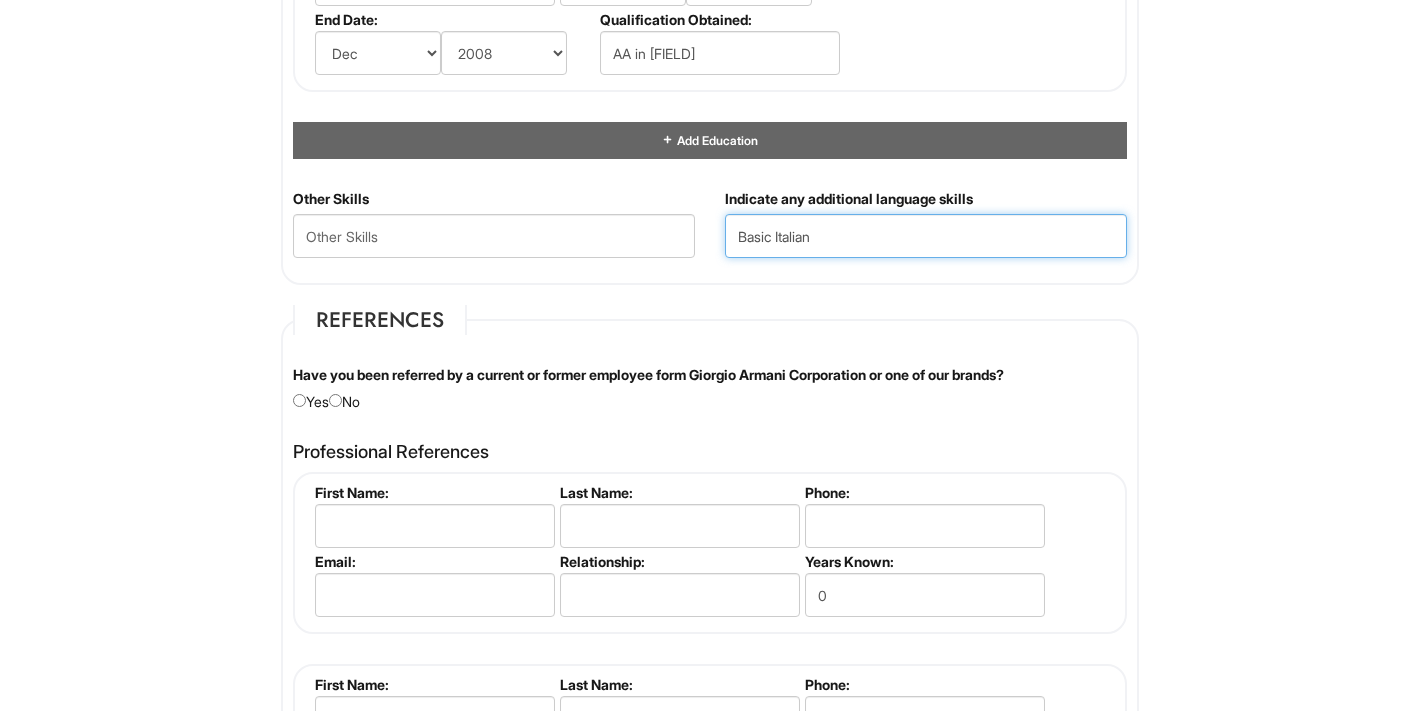 type on "Basic Italian" 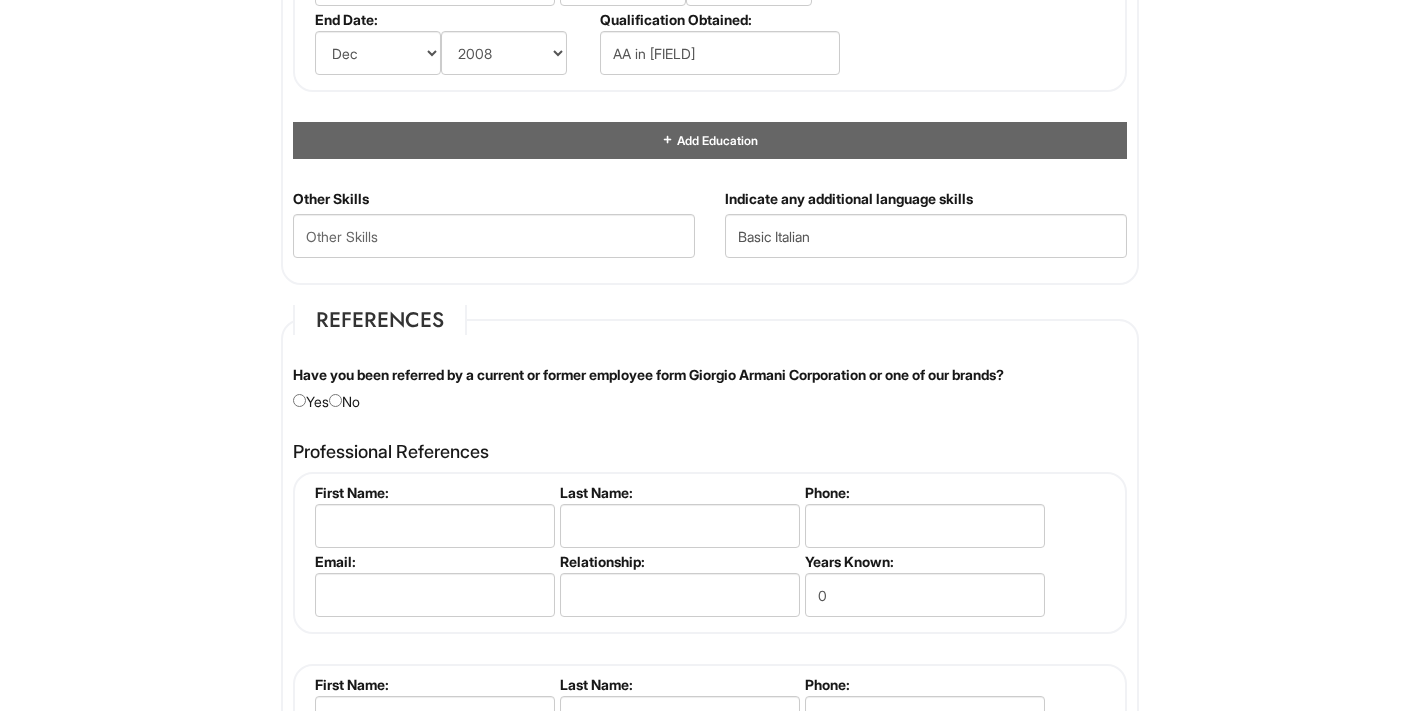 click at bounding box center [335, 400] 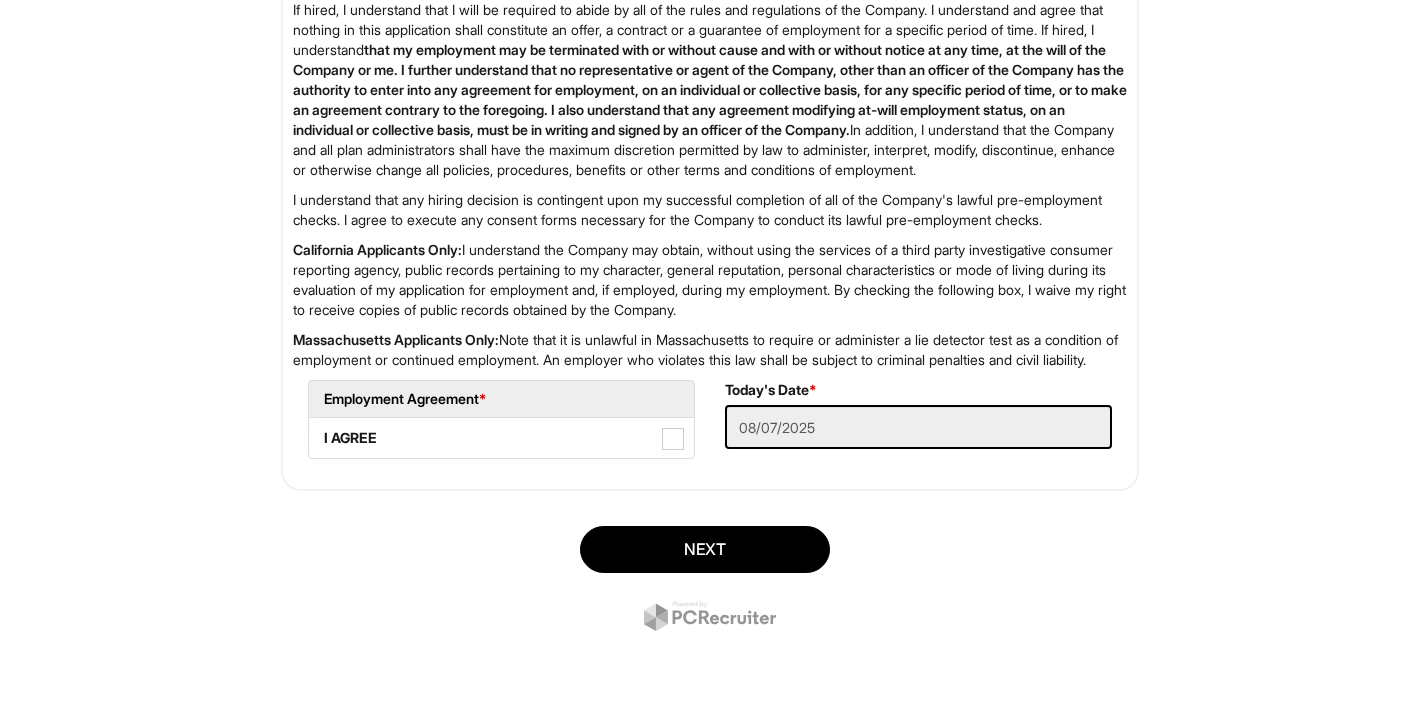 scroll, scrollTop: 3361, scrollLeft: 0, axis: vertical 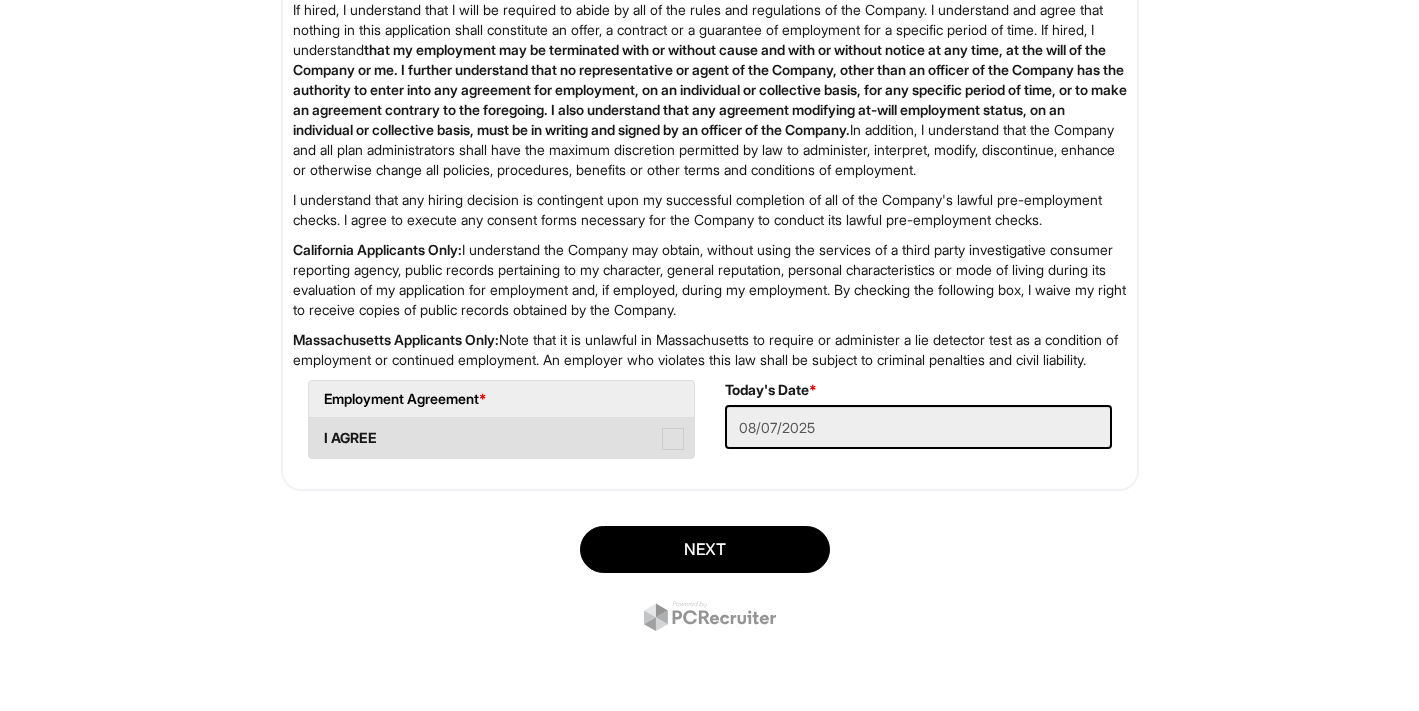 click at bounding box center [673, 439] 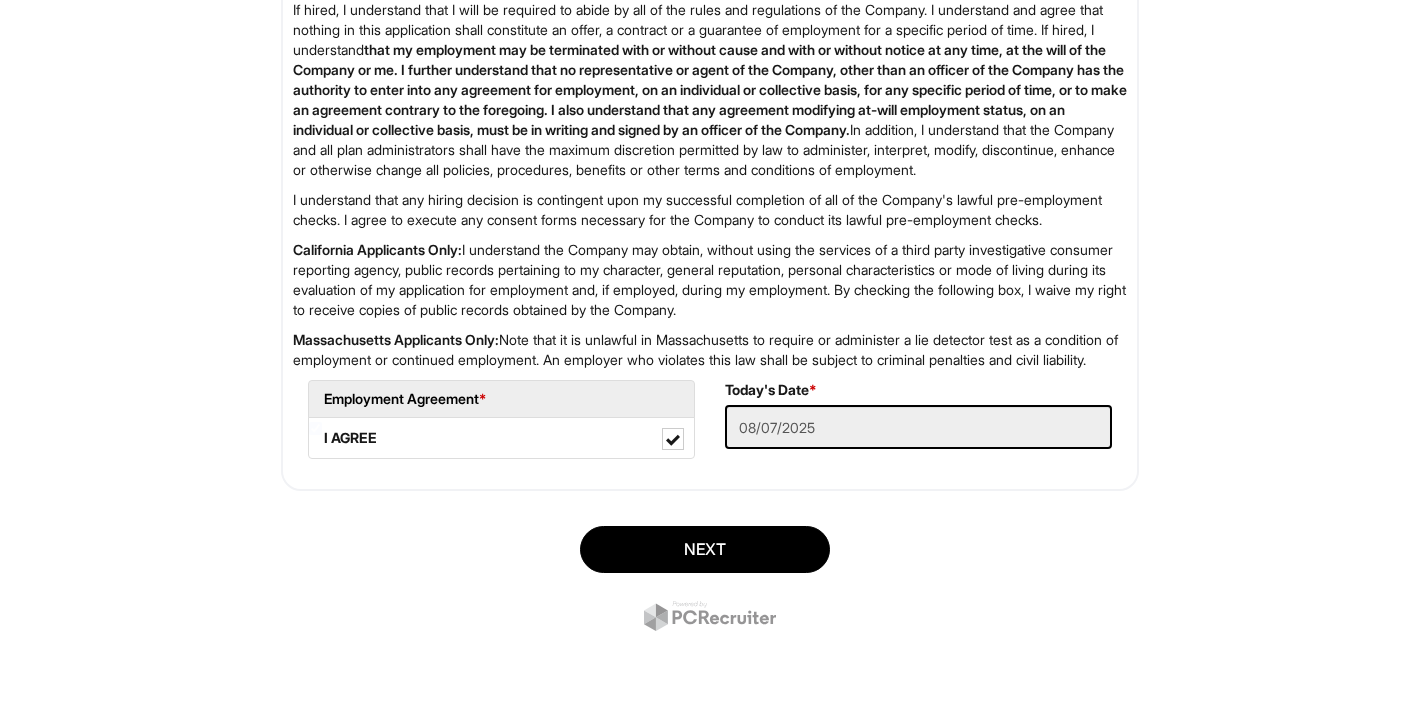 scroll, scrollTop: 3407, scrollLeft: 0, axis: vertical 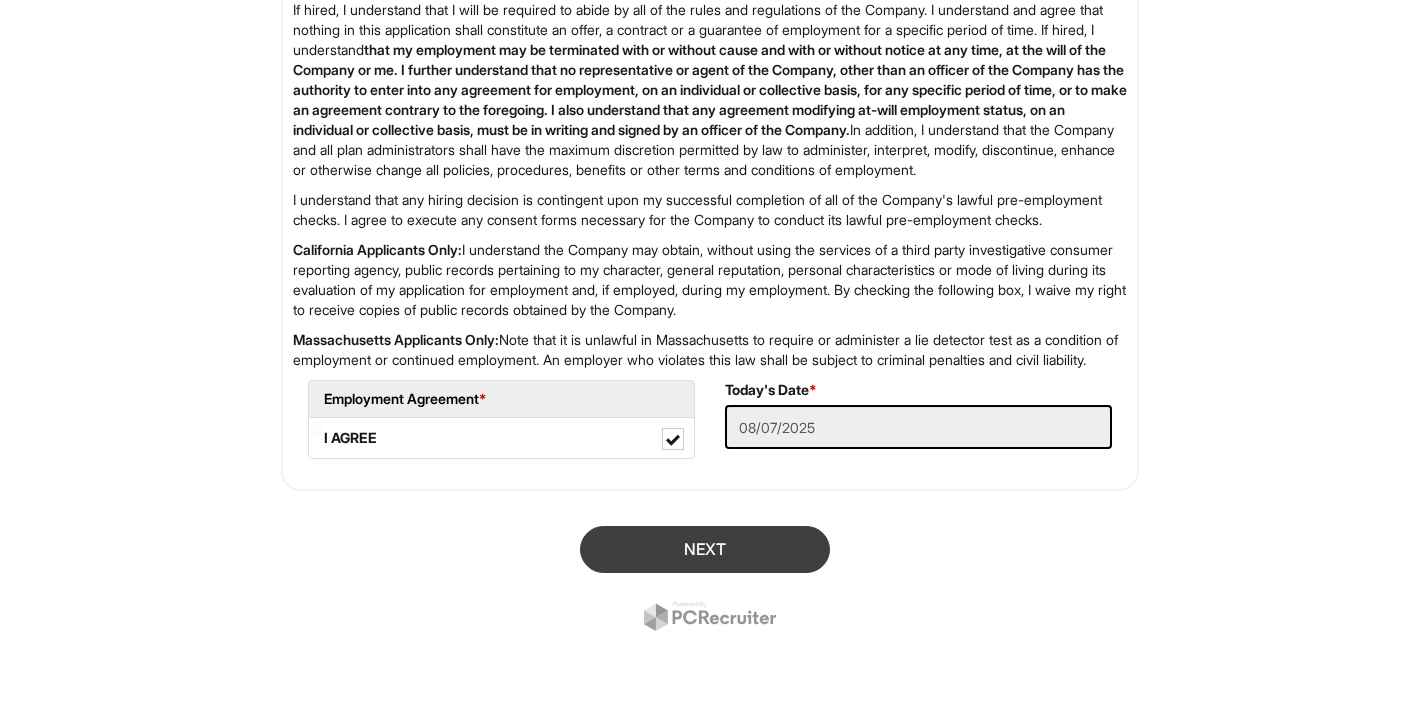 click on "Next" at bounding box center [705, 549] 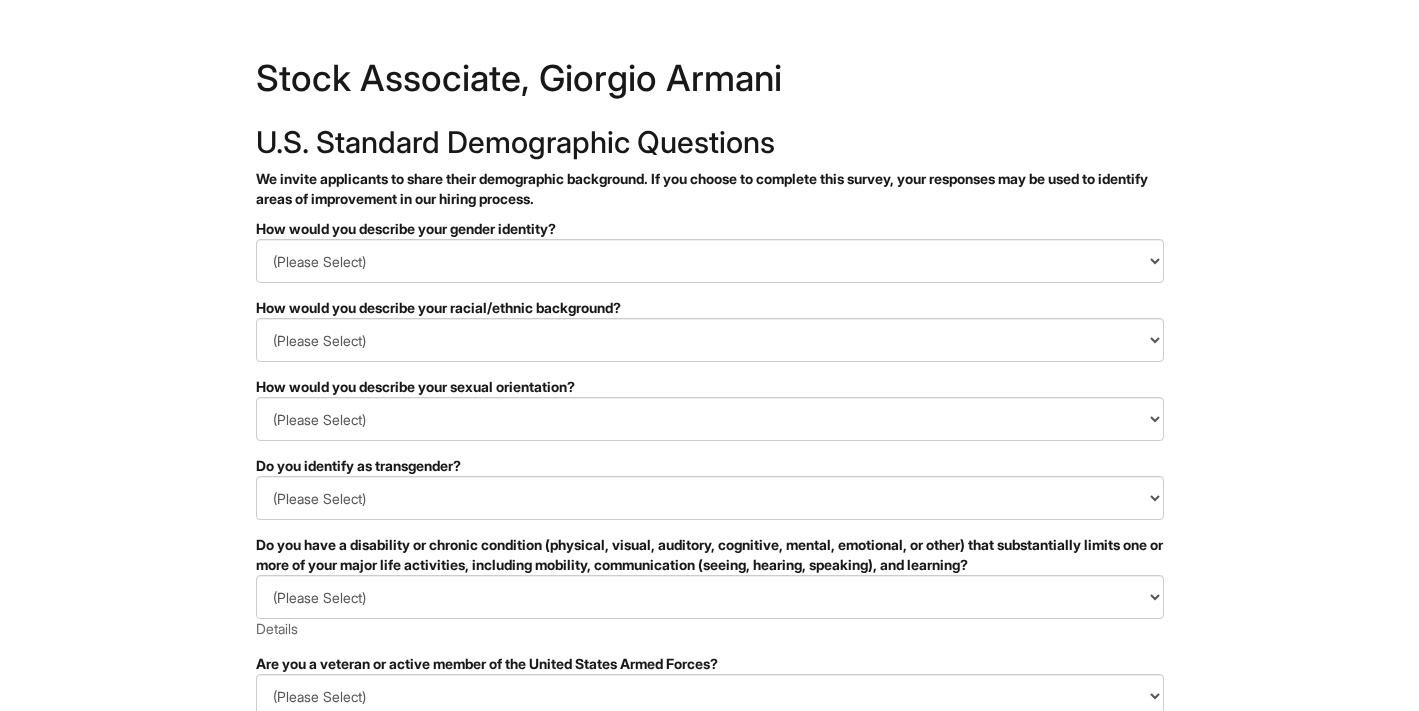 scroll, scrollTop: 0, scrollLeft: 0, axis: both 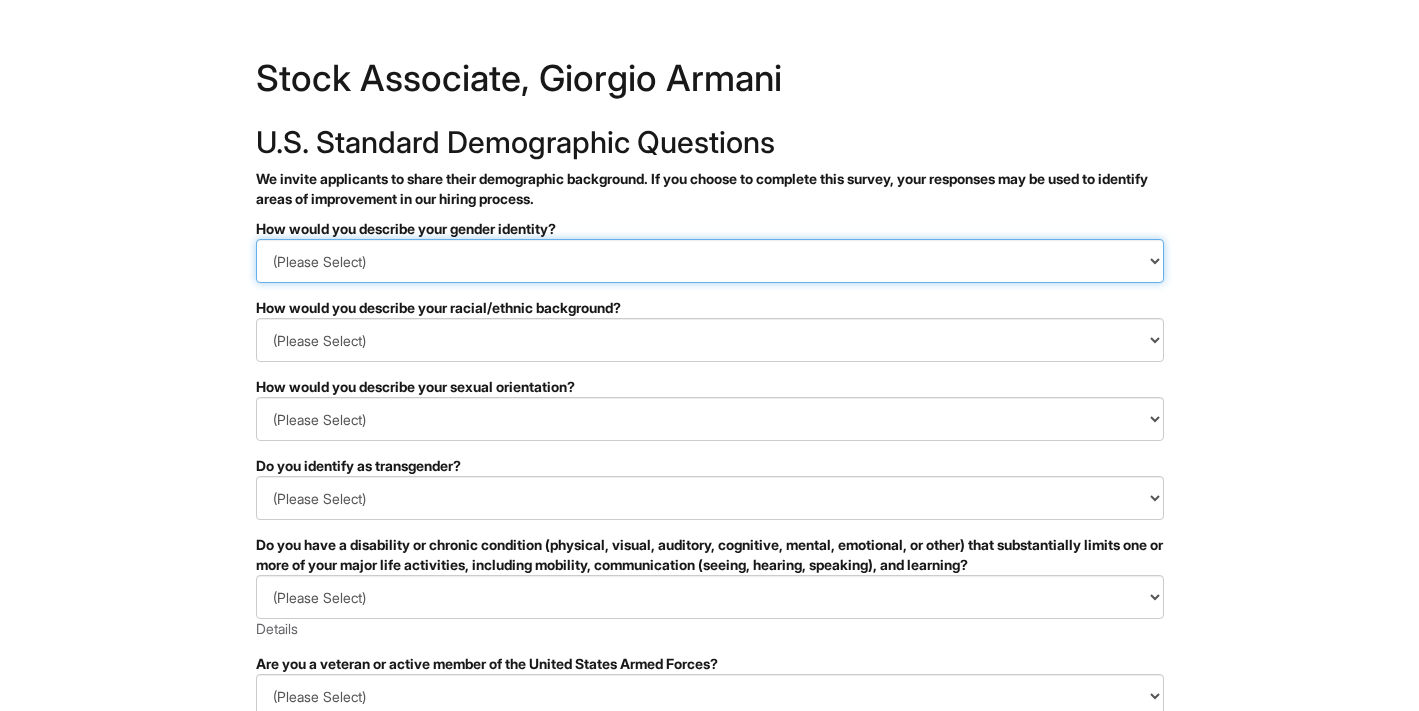 select on "Woman" 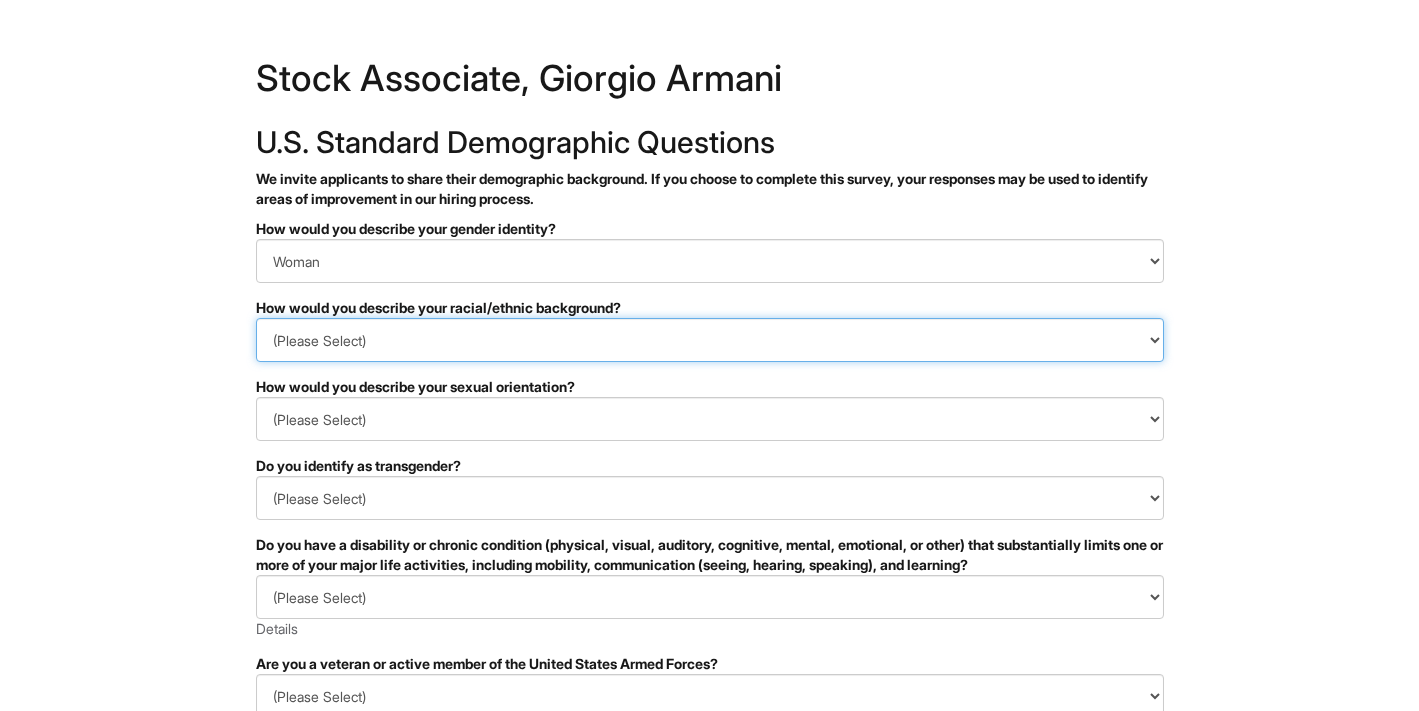 select on "White or European" 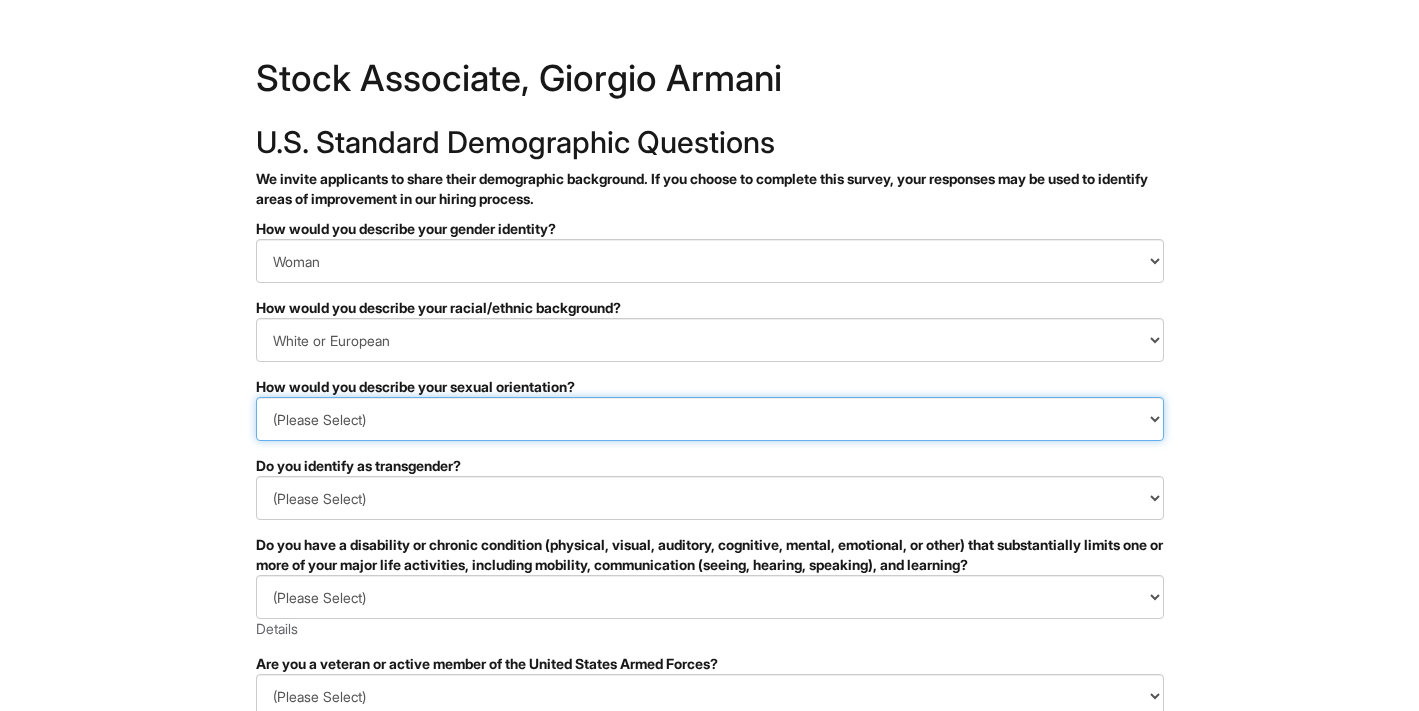 select on "Heterosexual" 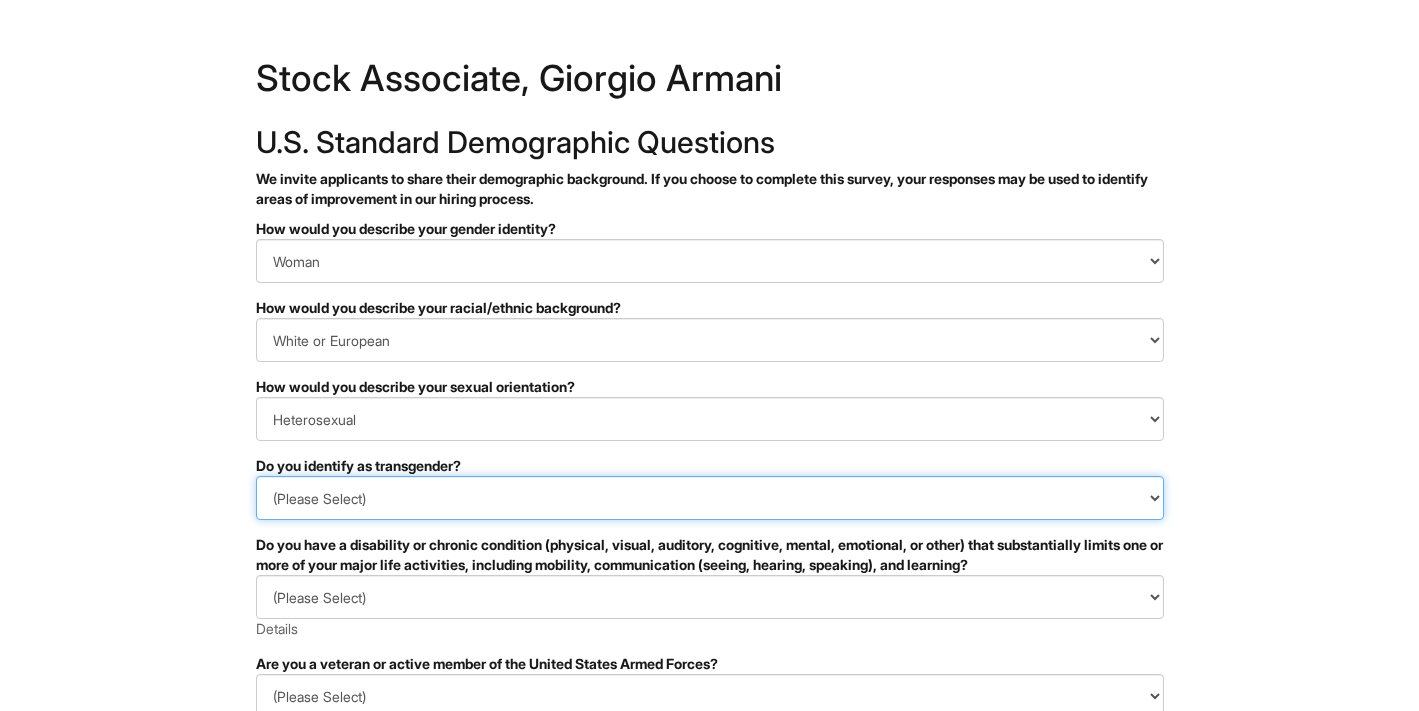 select on "No" 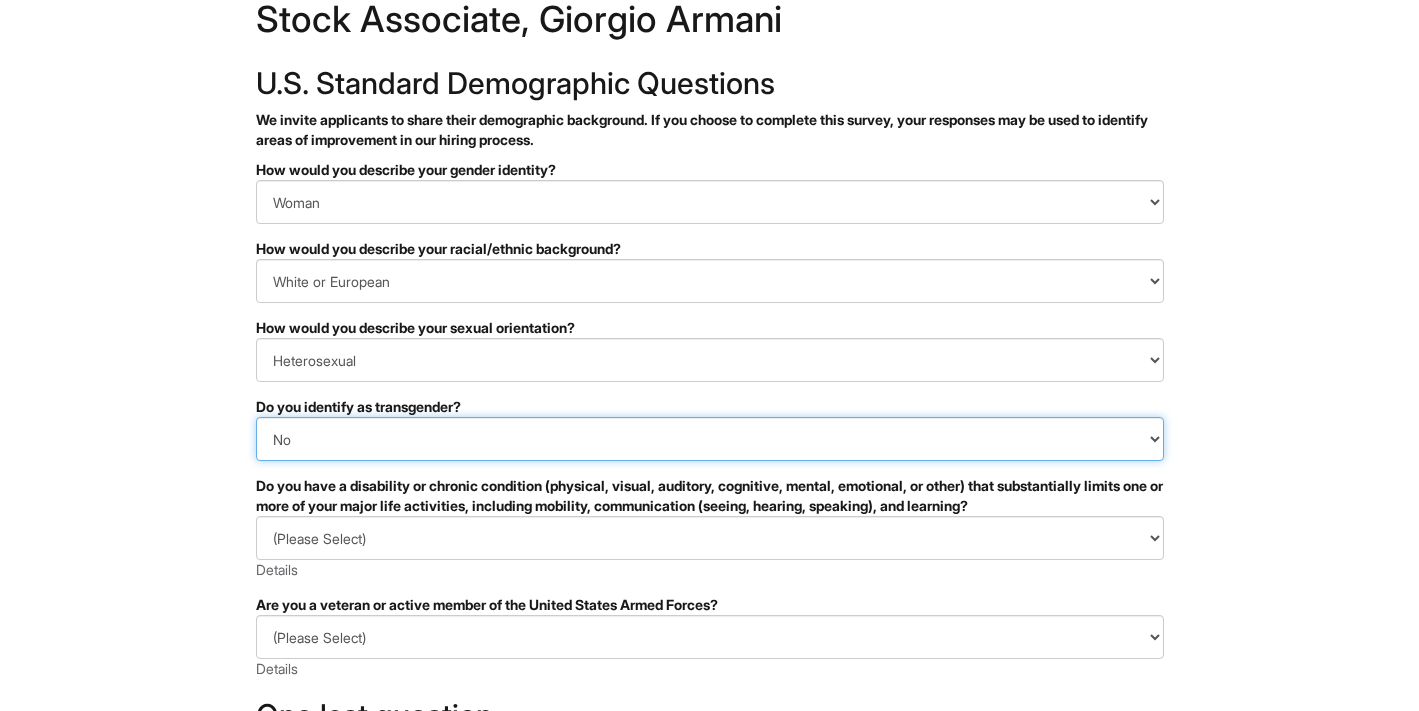 scroll, scrollTop: 63, scrollLeft: 0, axis: vertical 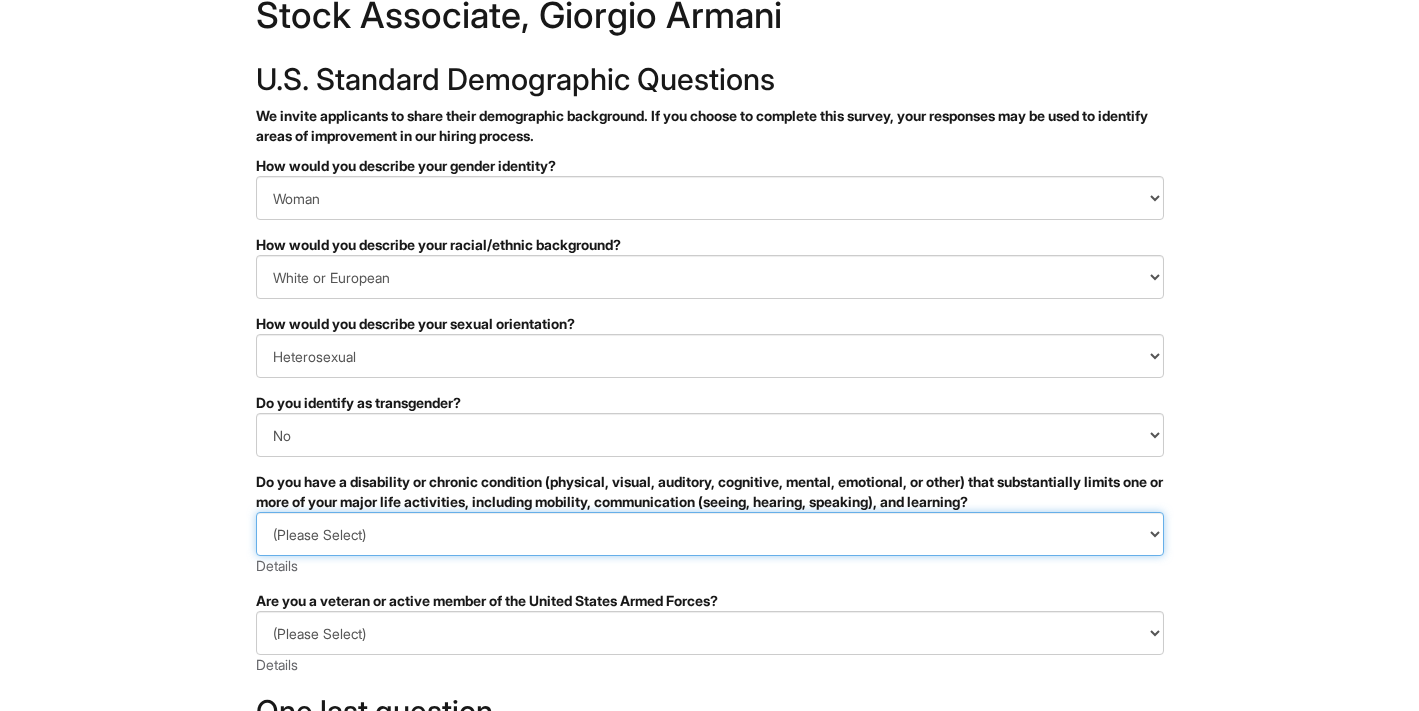 select on "NO, I DON'T HAVE A DISABILITY" 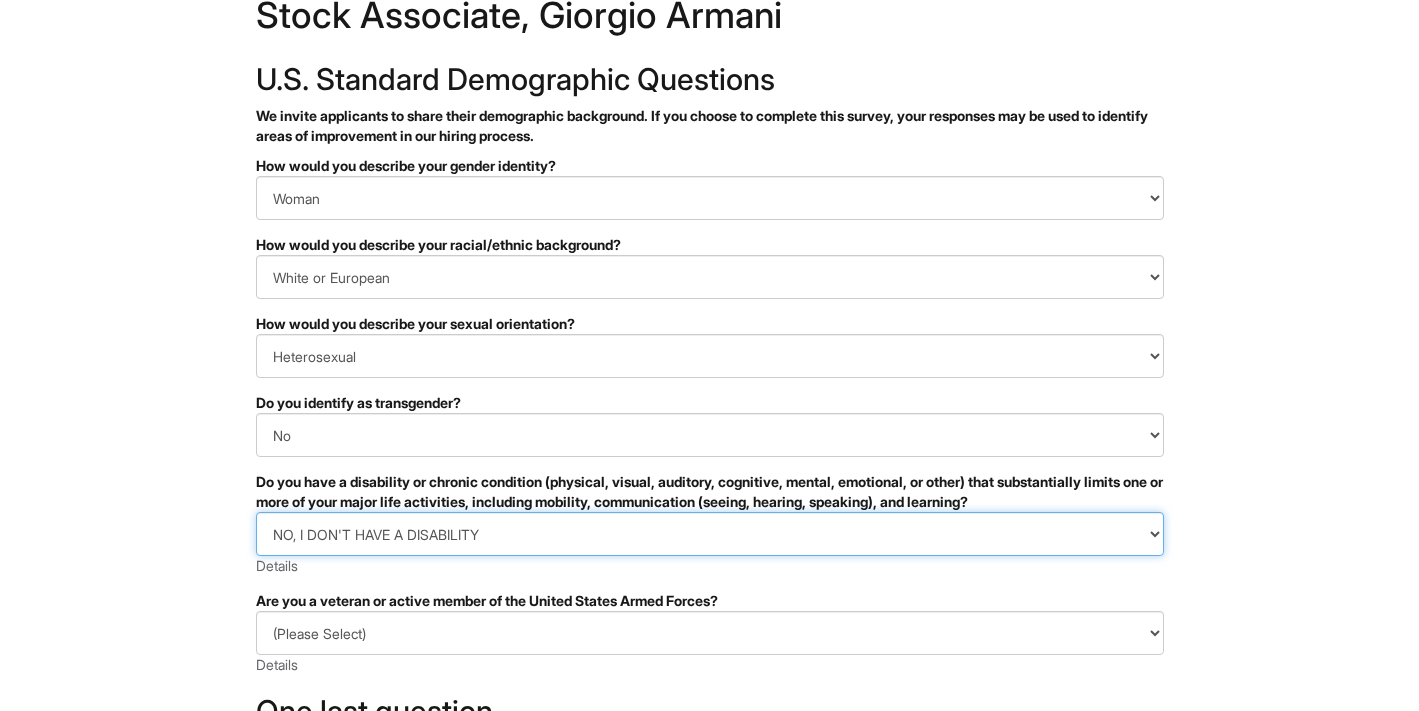 scroll, scrollTop: 193, scrollLeft: 0, axis: vertical 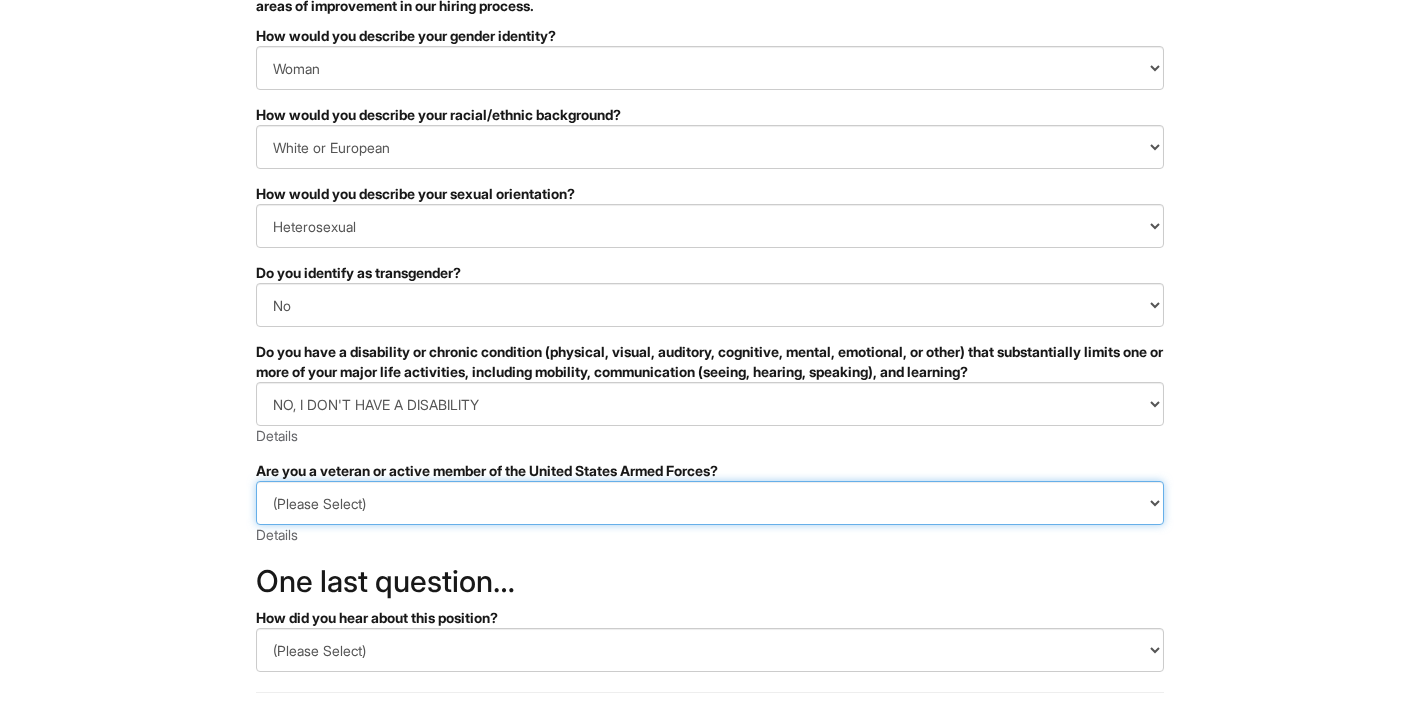 select on "I AM NOT A PROTECTED VETERAN" 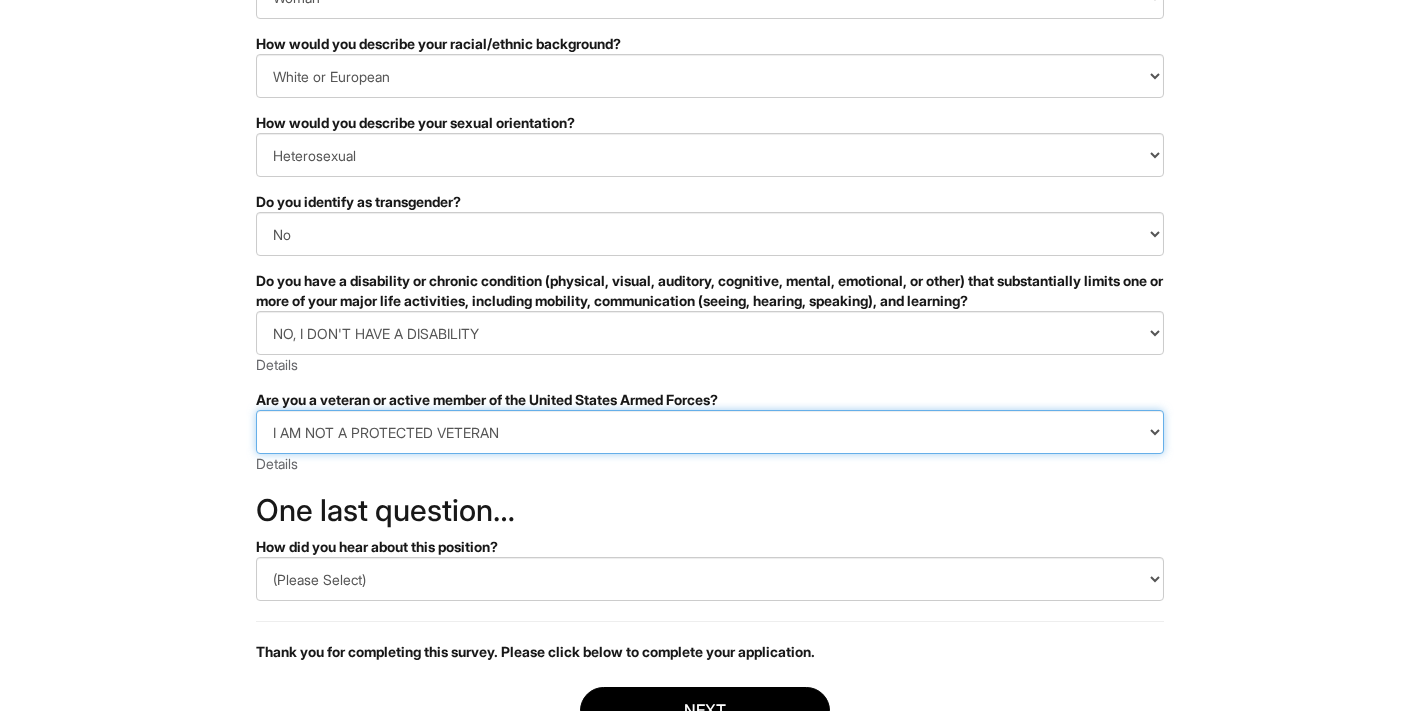 scroll, scrollTop: 293, scrollLeft: 0, axis: vertical 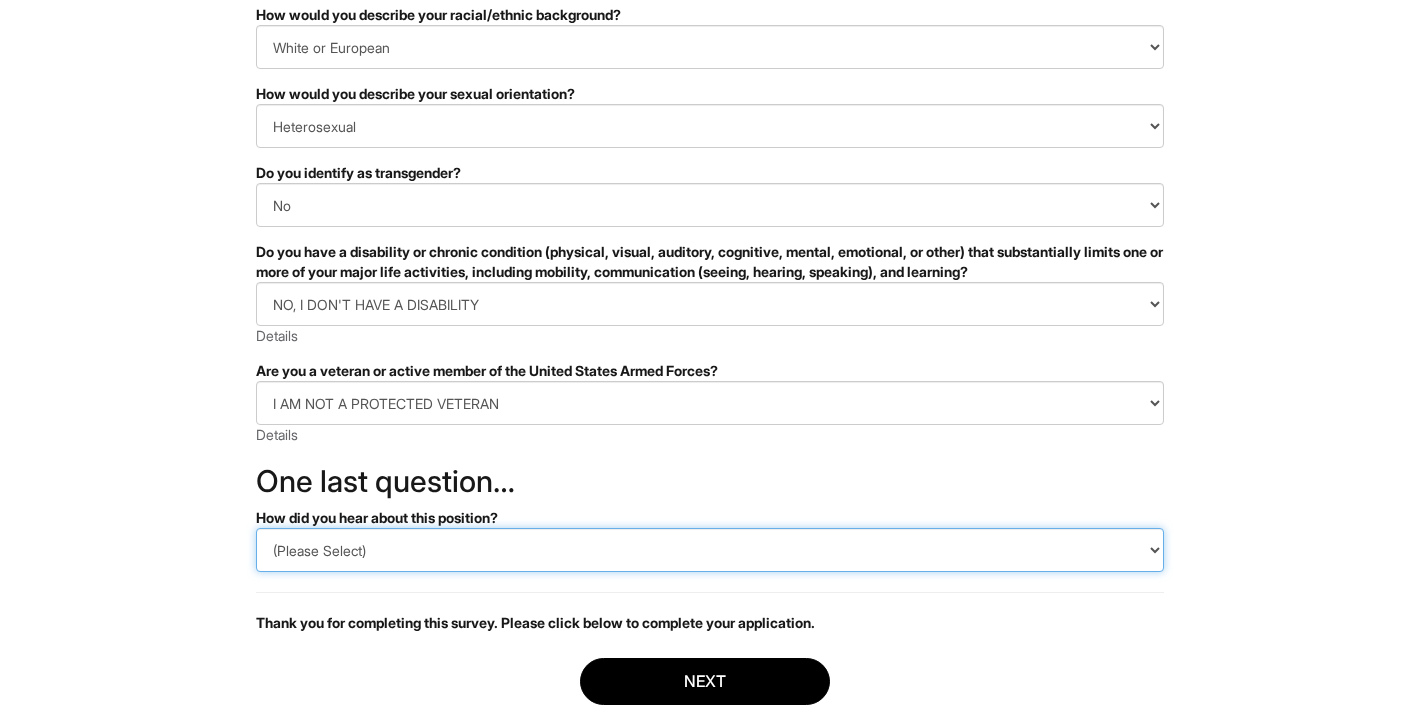 select on "Other" 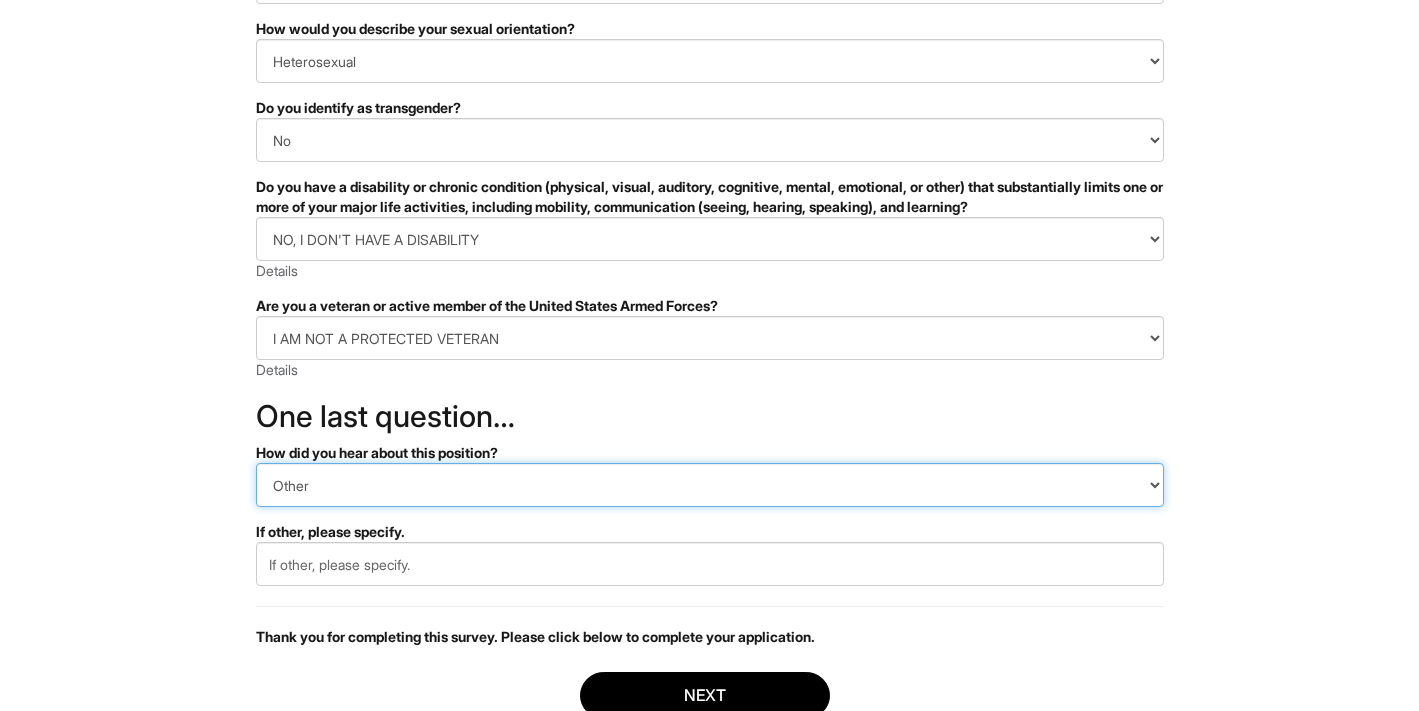 scroll, scrollTop: 386, scrollLeft: 0, axis: vertical 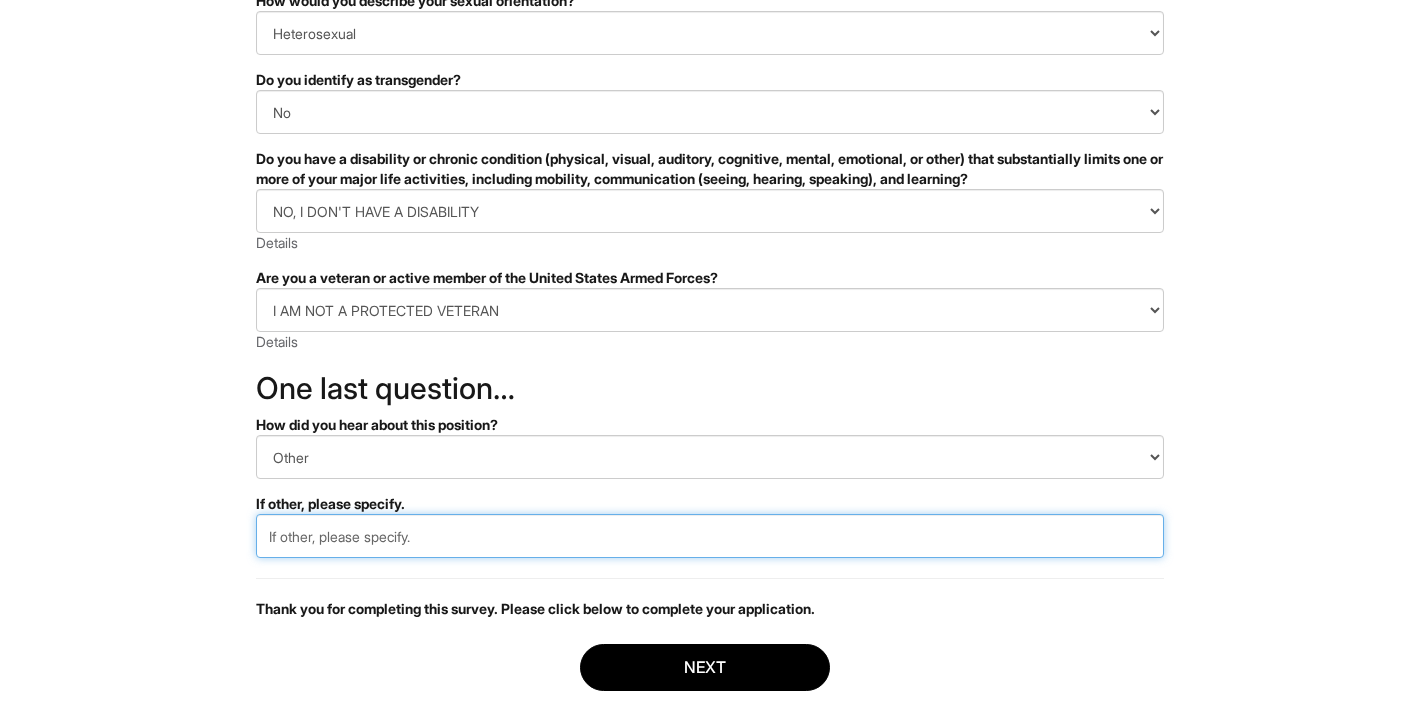click at bounding box center [710, 536] 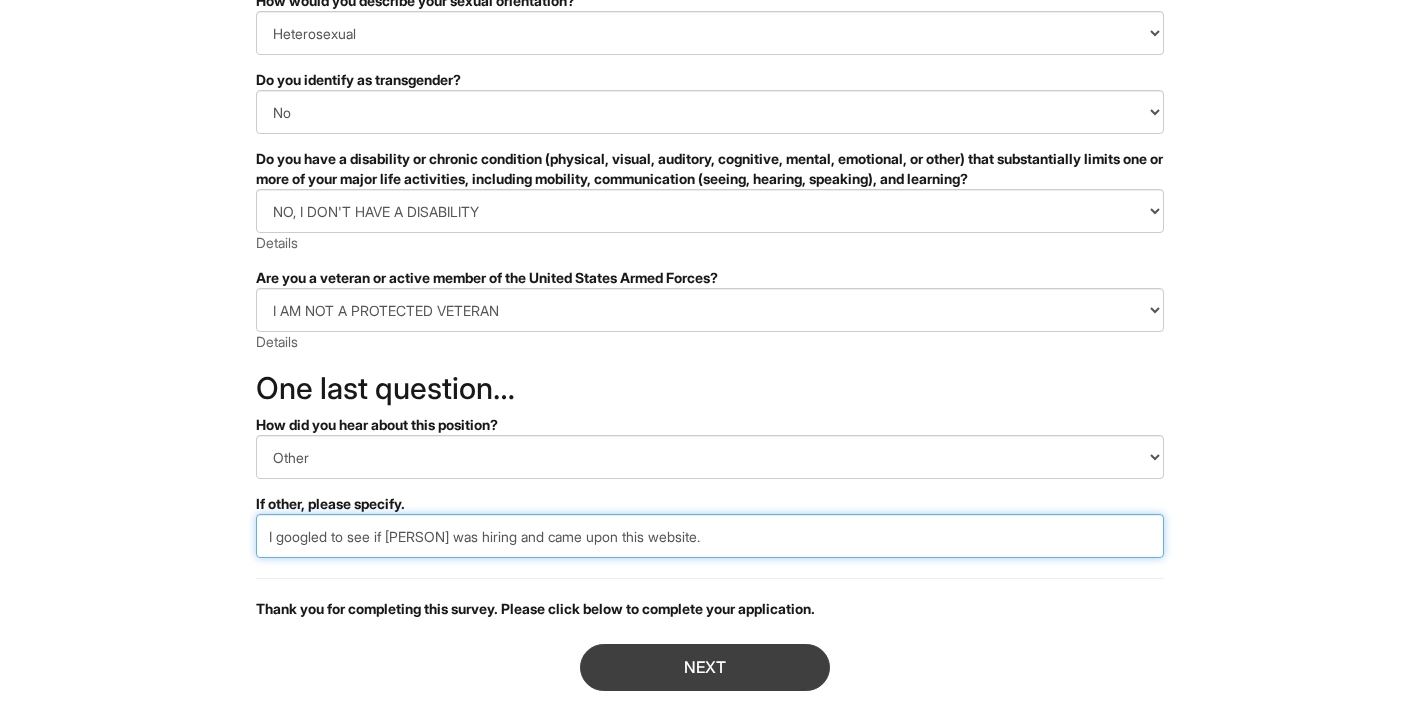 type on "I googled to see if [PERSON] was hiring and came upon this website." 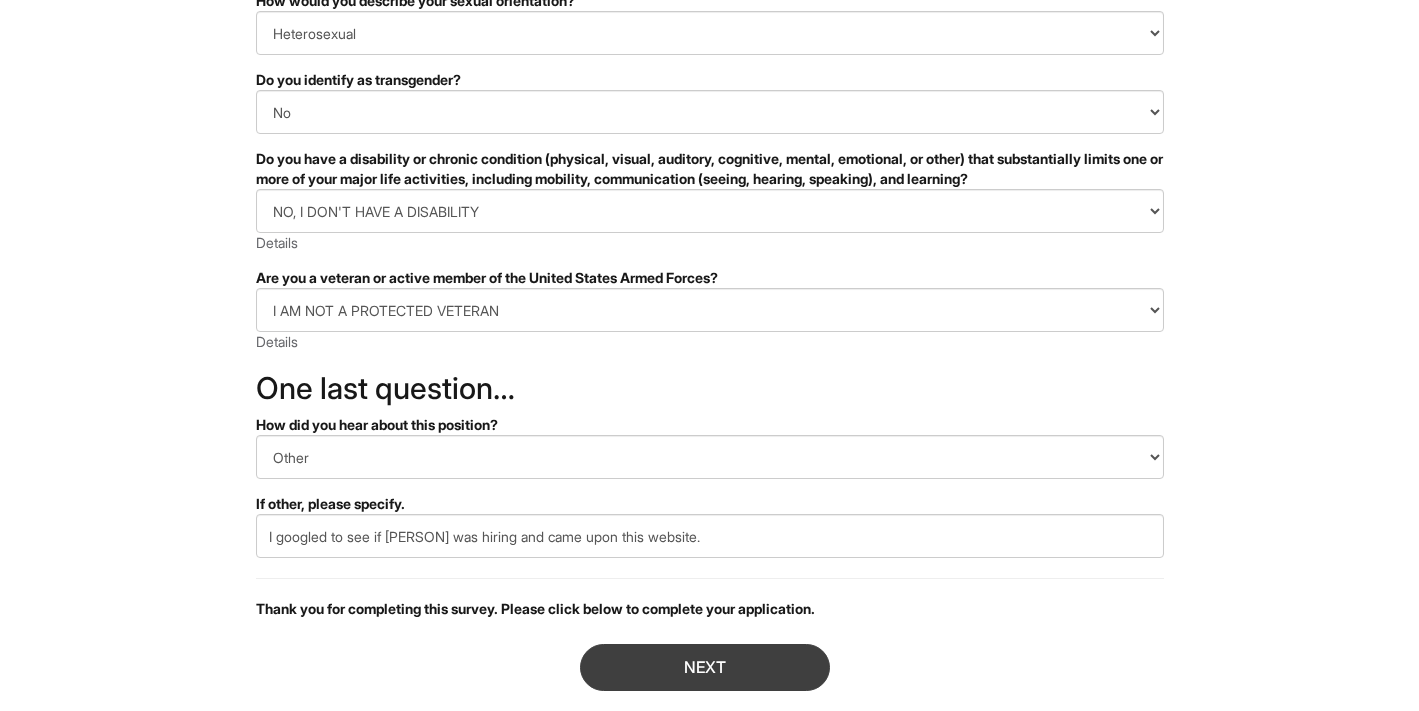 click on "Next" at bounding box center (705, 667) 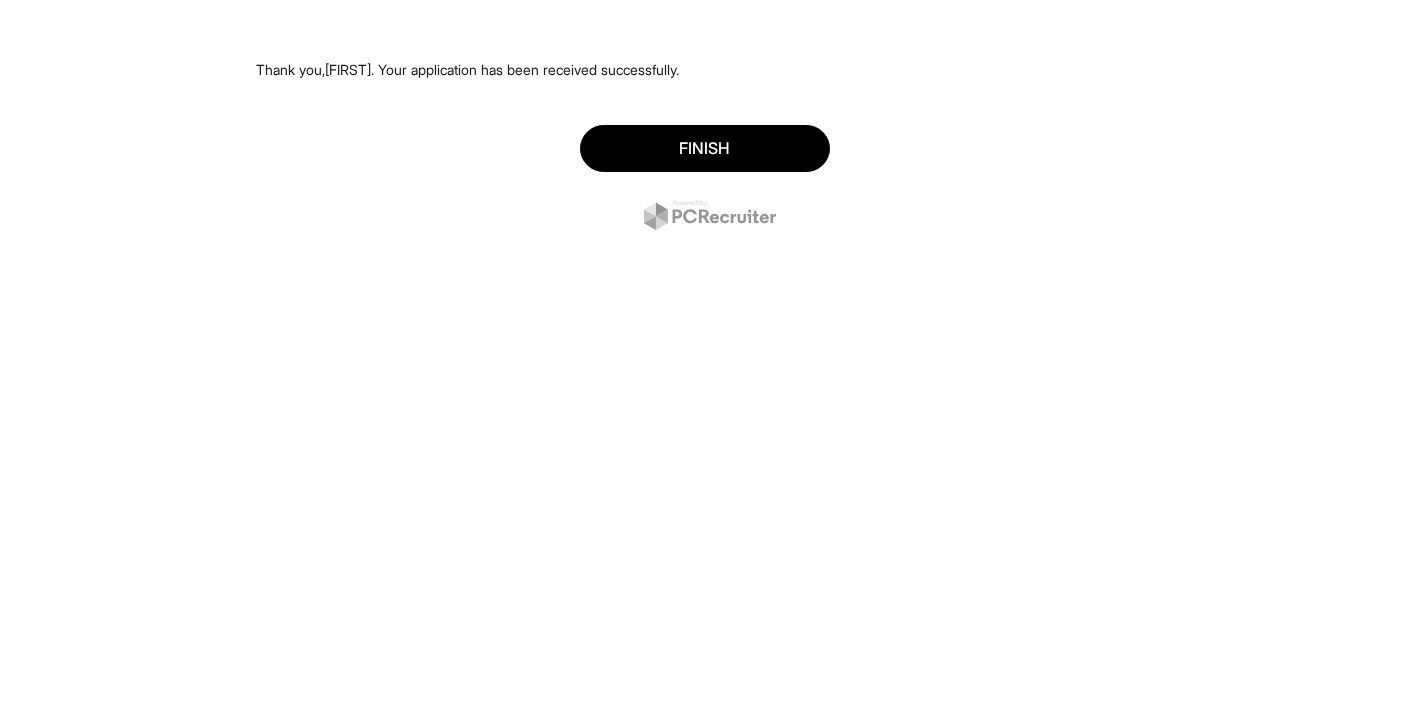 scroll, scrollTop: 0, scrollLeft: 0, axis: both 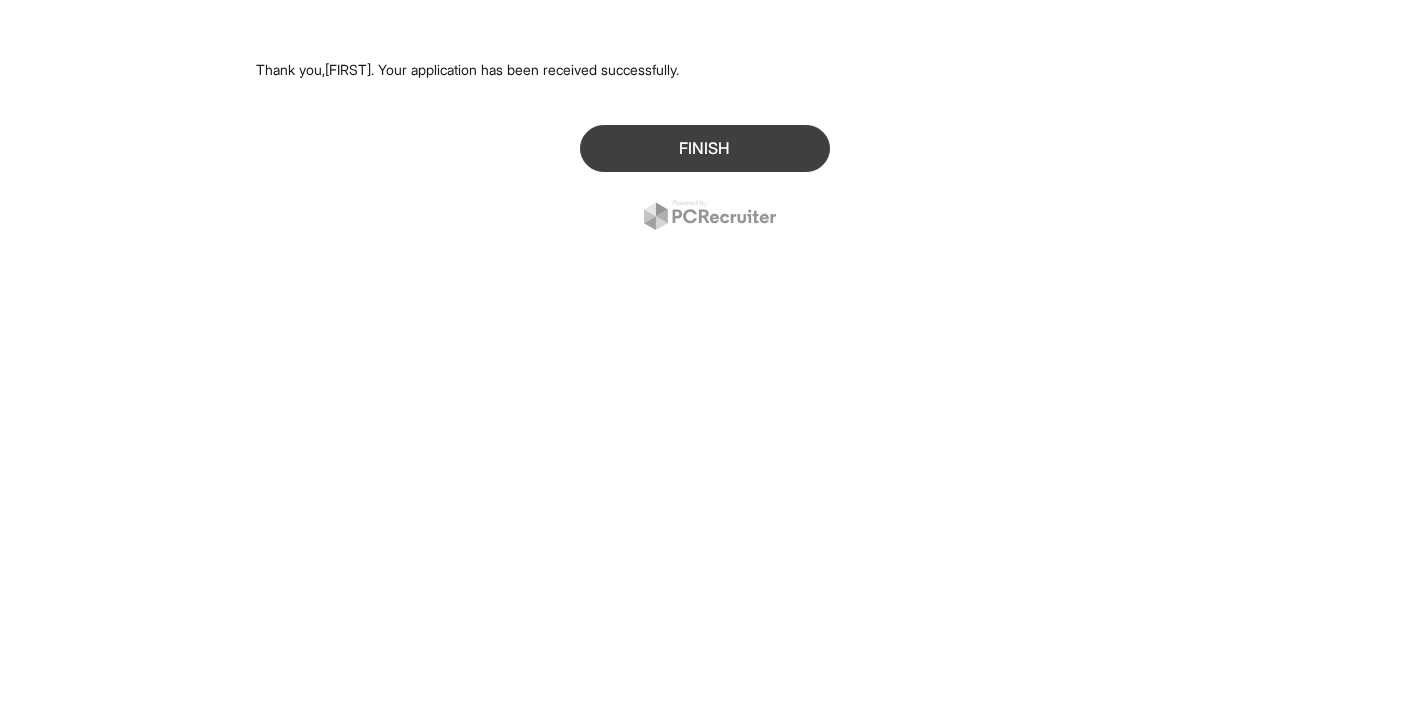click on "Finish" at bounding box center (705, 148) 